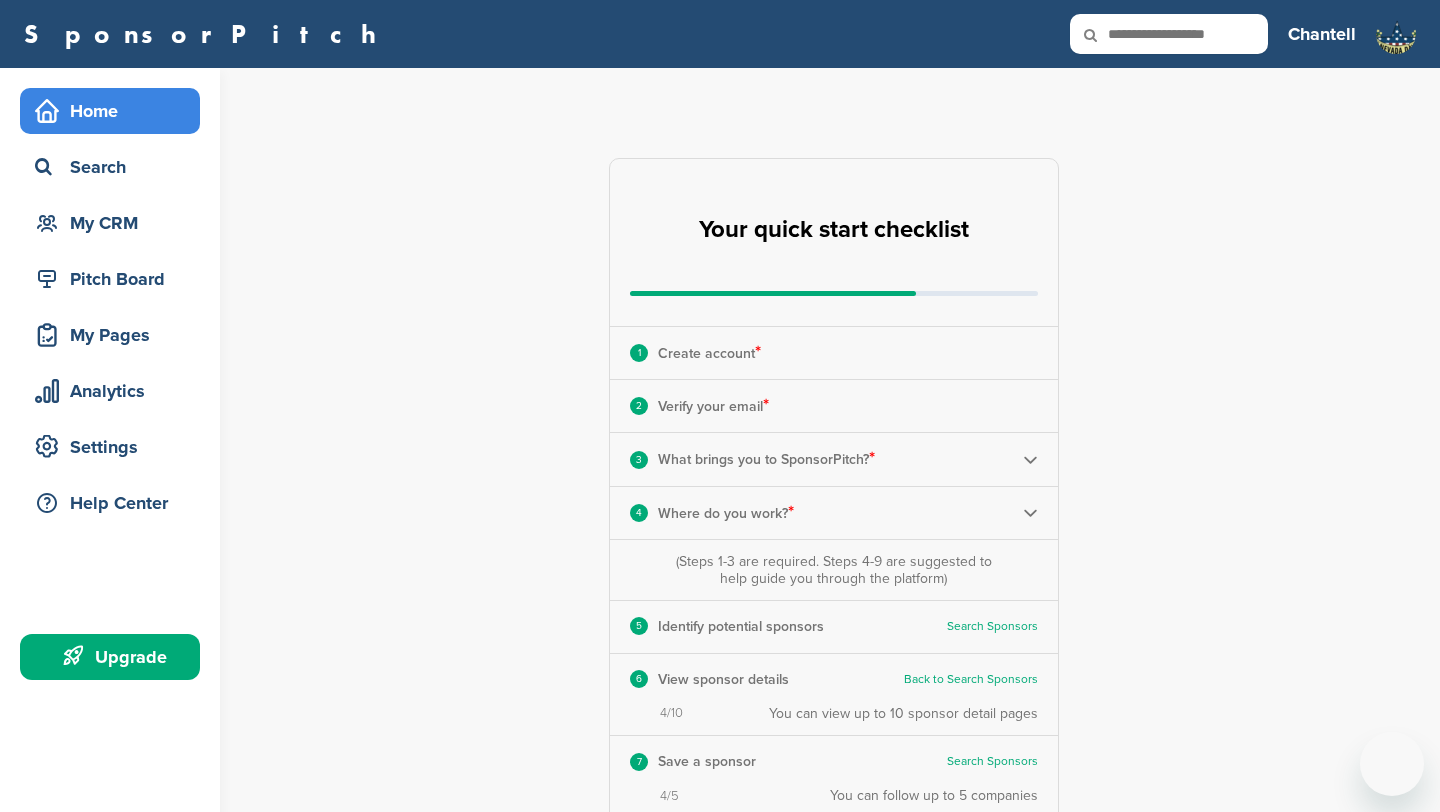 scroll, scrollTop: 353, scrollLeft: 0, axis: vertical 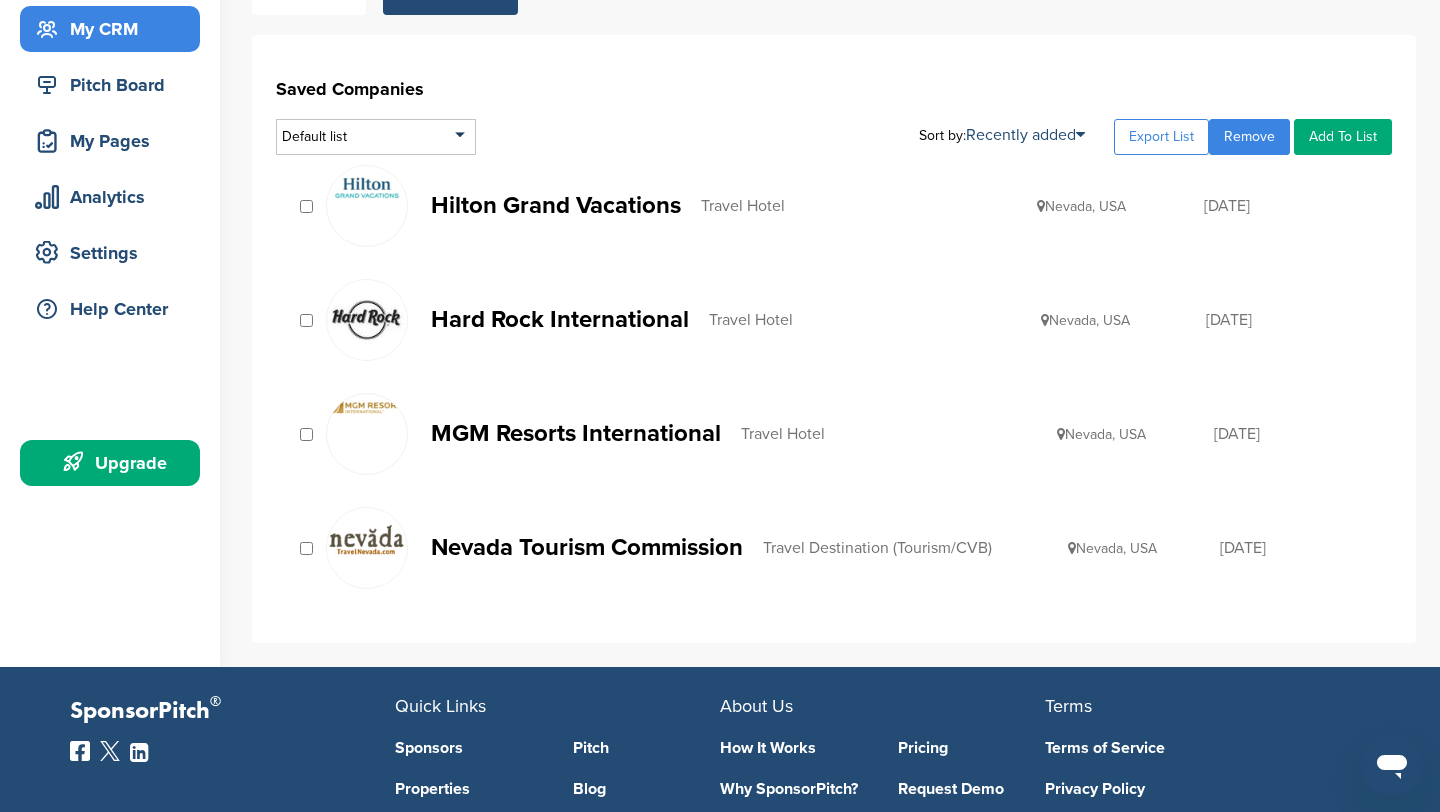 click on "Add To List" at bounding box center (1343, 137) 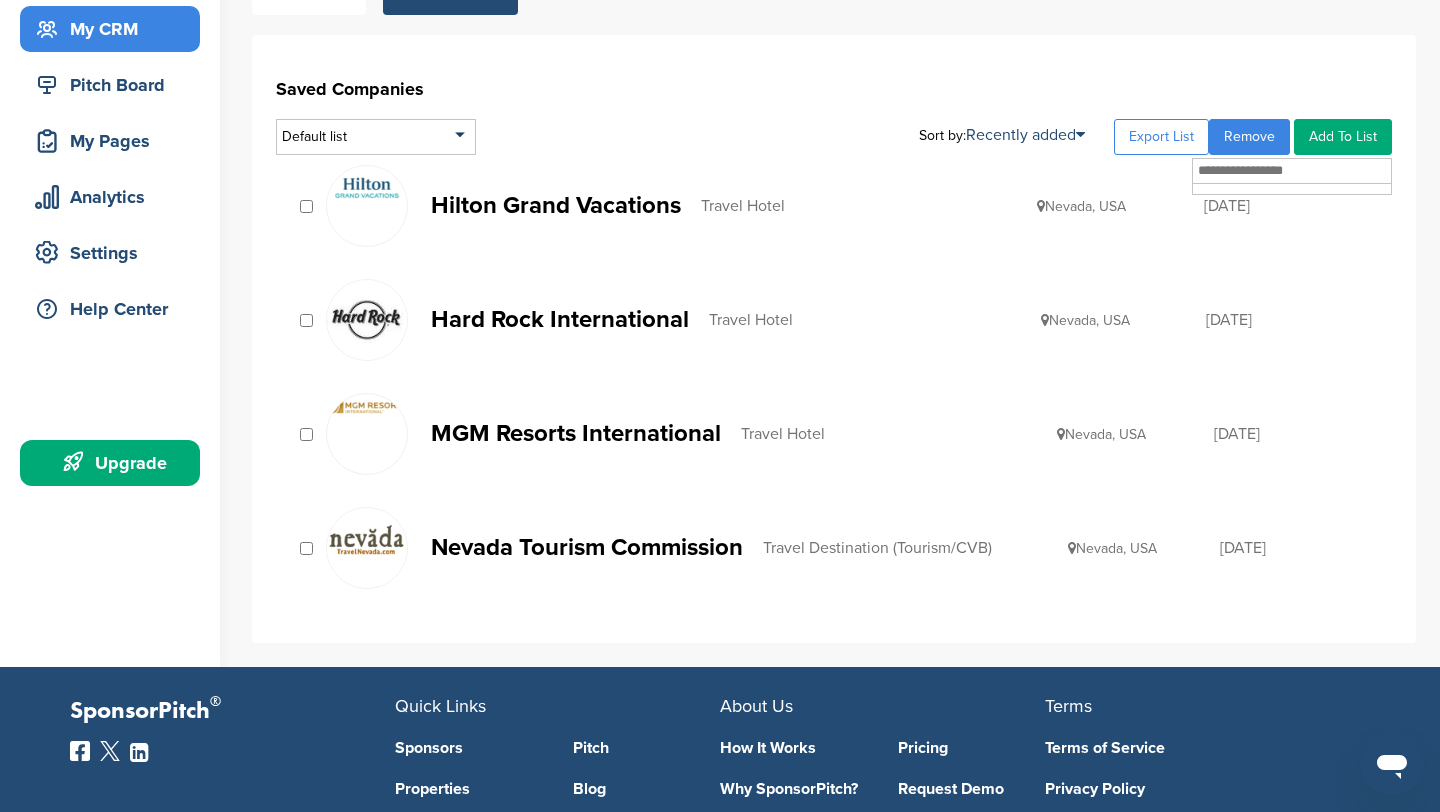 click on "Saved Companies" at bounding box center (834, 89) 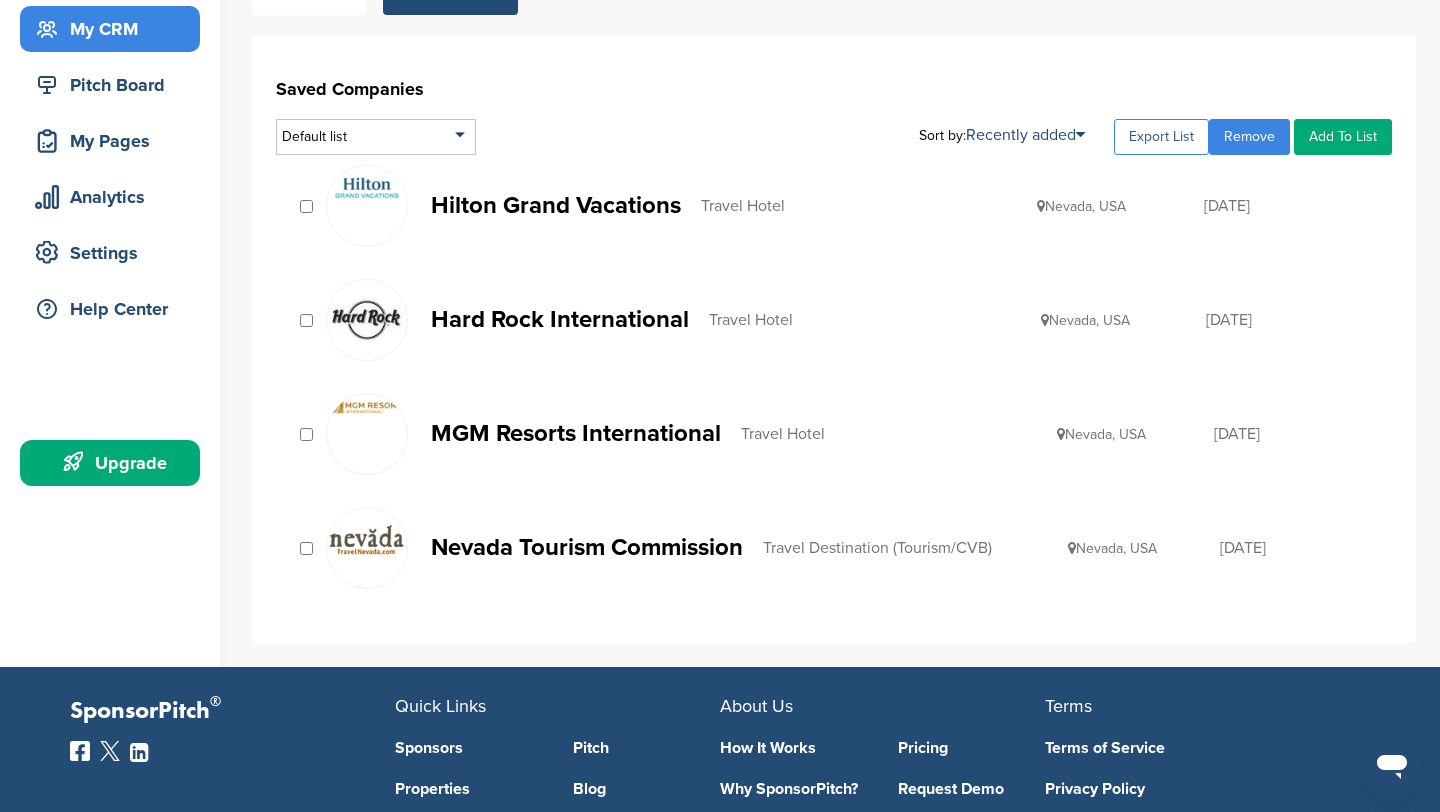 click on "Export List" at bounding box center [1161, 137] 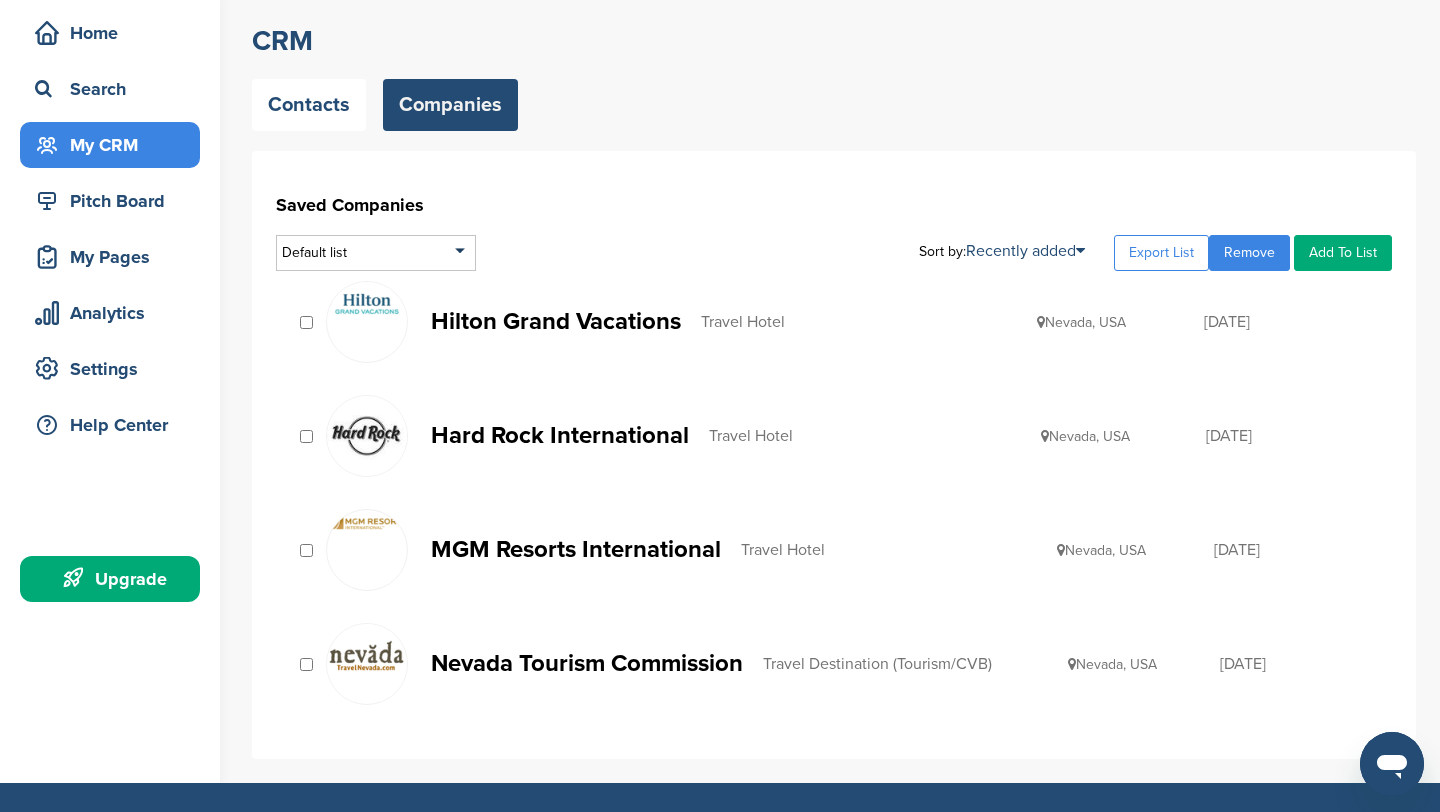 scroll, scrollTop: 77, scrollLeft: 0, axis: vertical 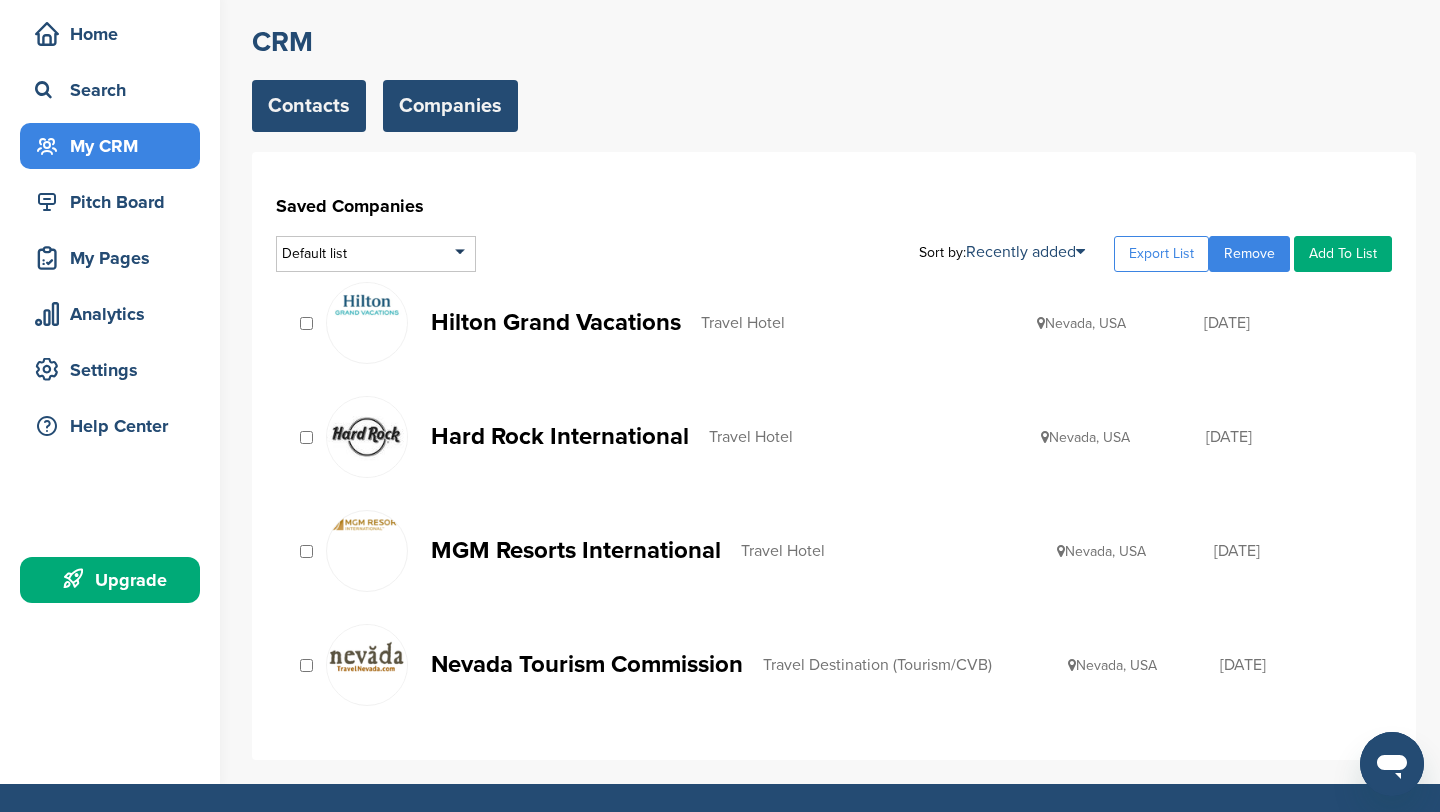 click on "Contacts" at bounding box center (309, 106) 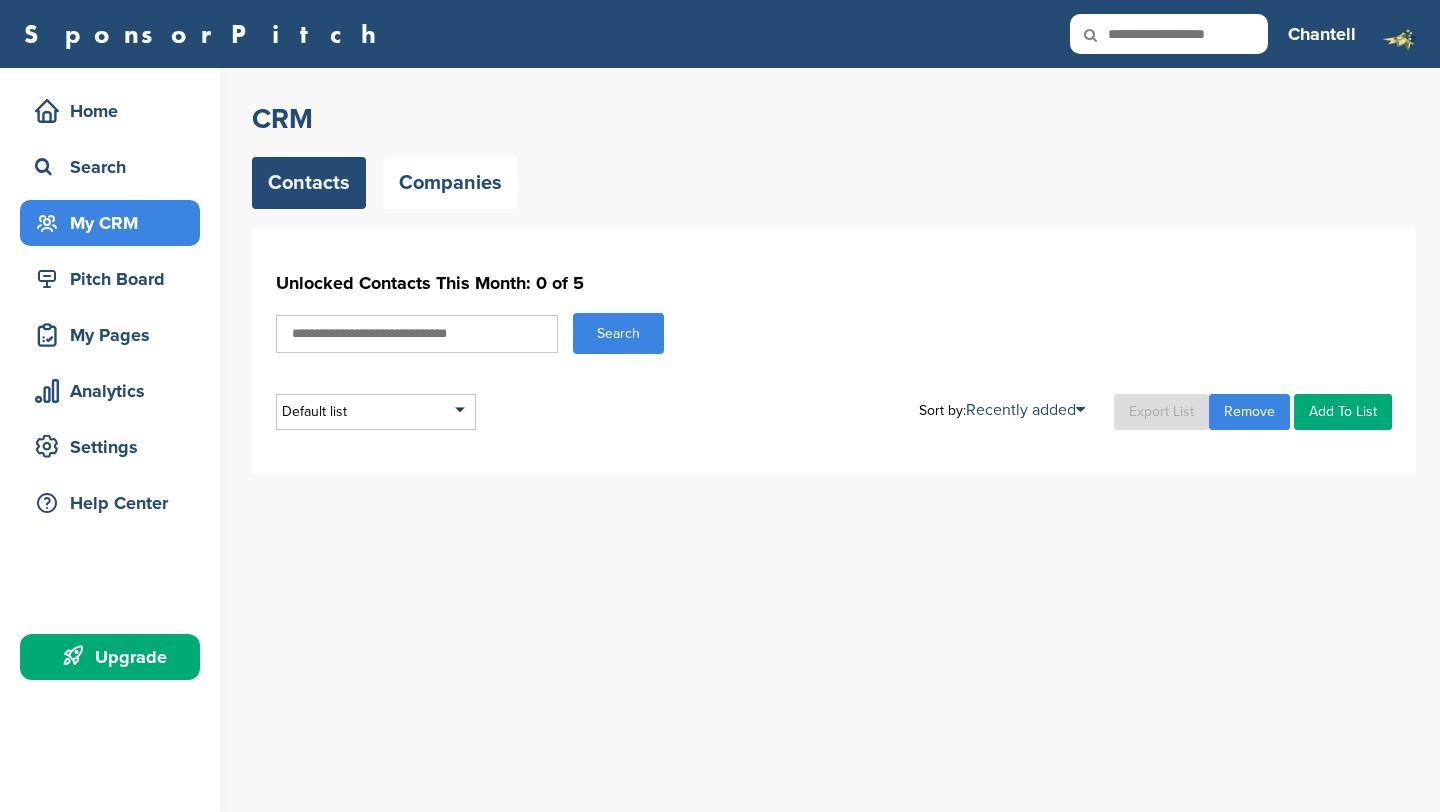 scroll, scrollTop: 0, scrollLeft: 0, axis: both 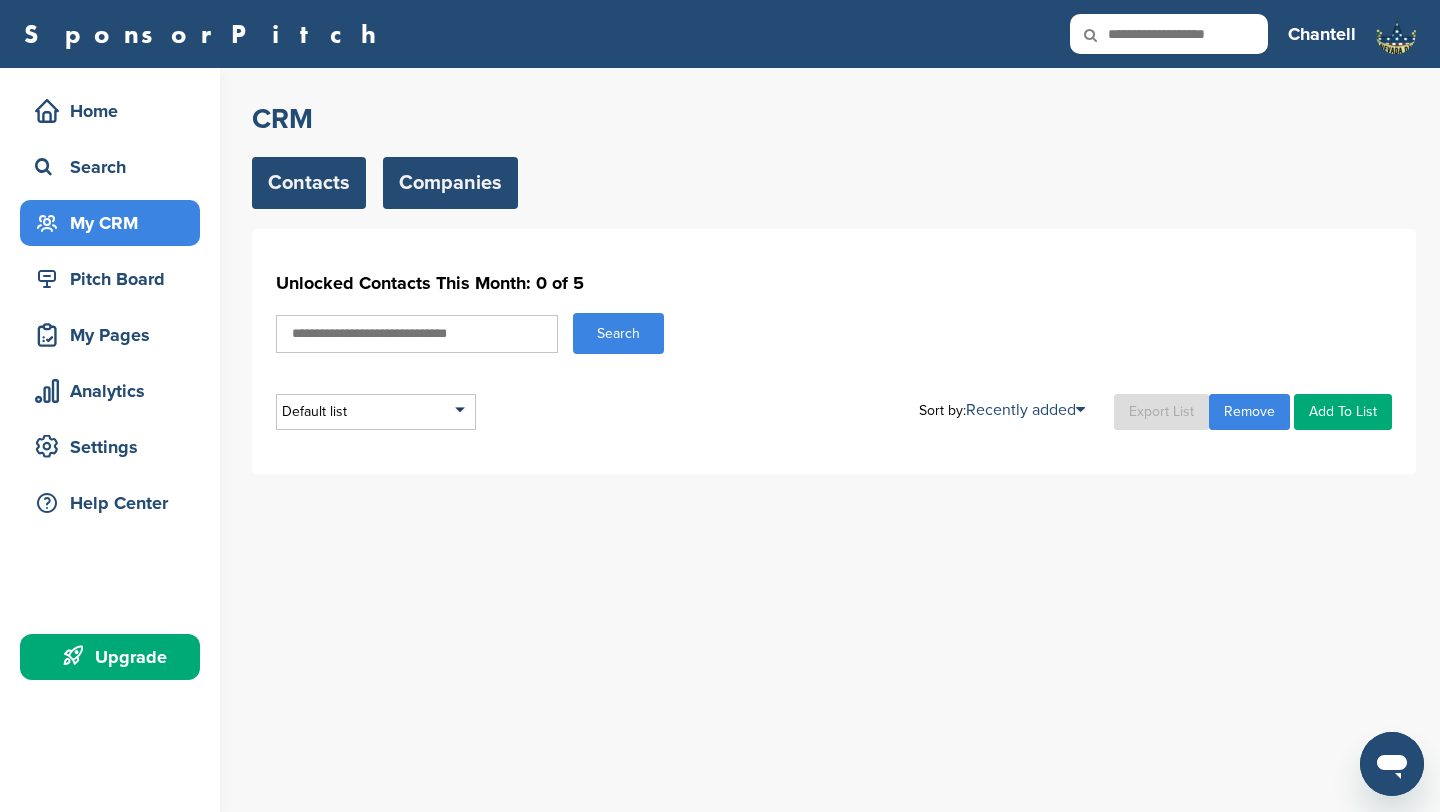 click on "Companies" at bounding box center [450, 183] 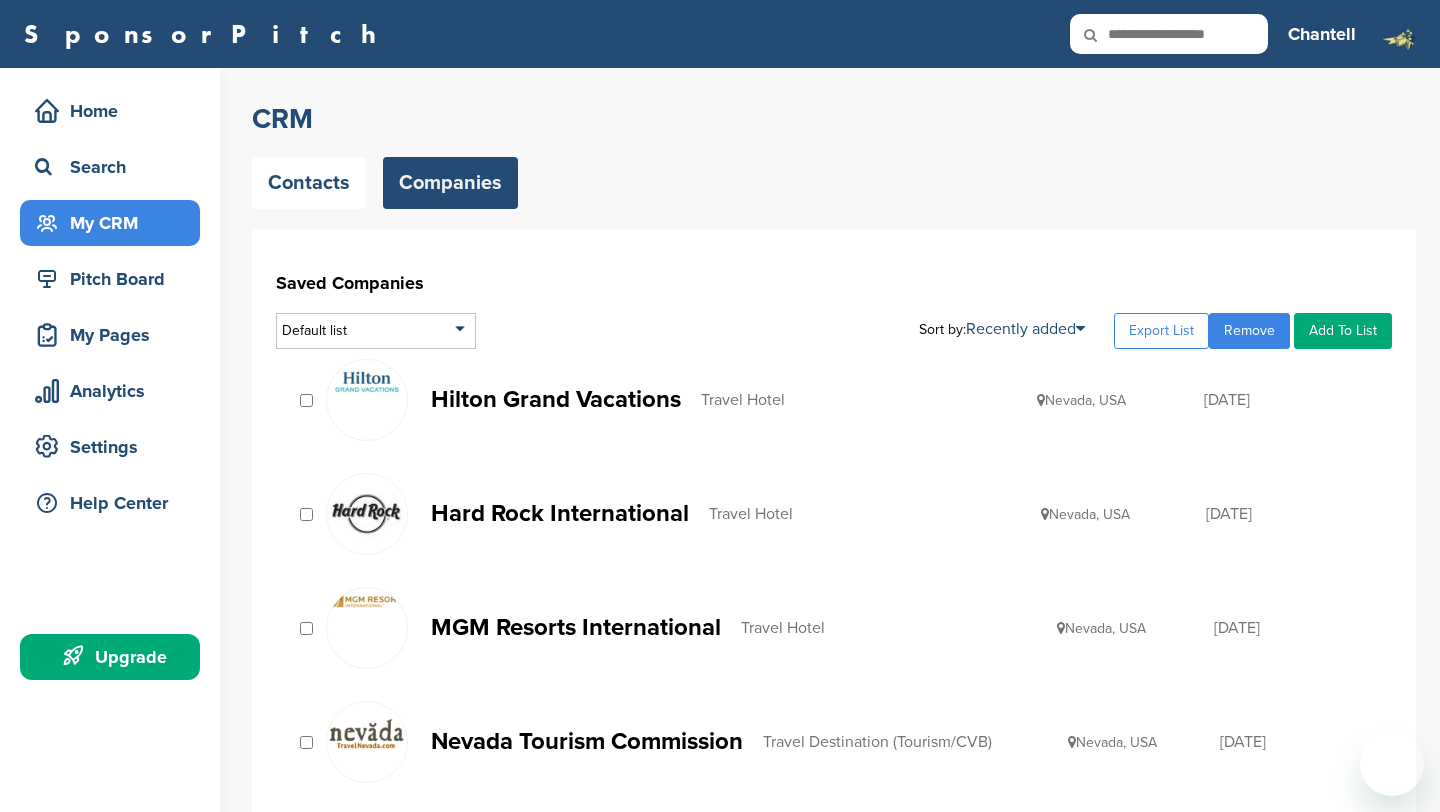 scroll, scrollTop: 0, scrollLeft: 0, axis: both 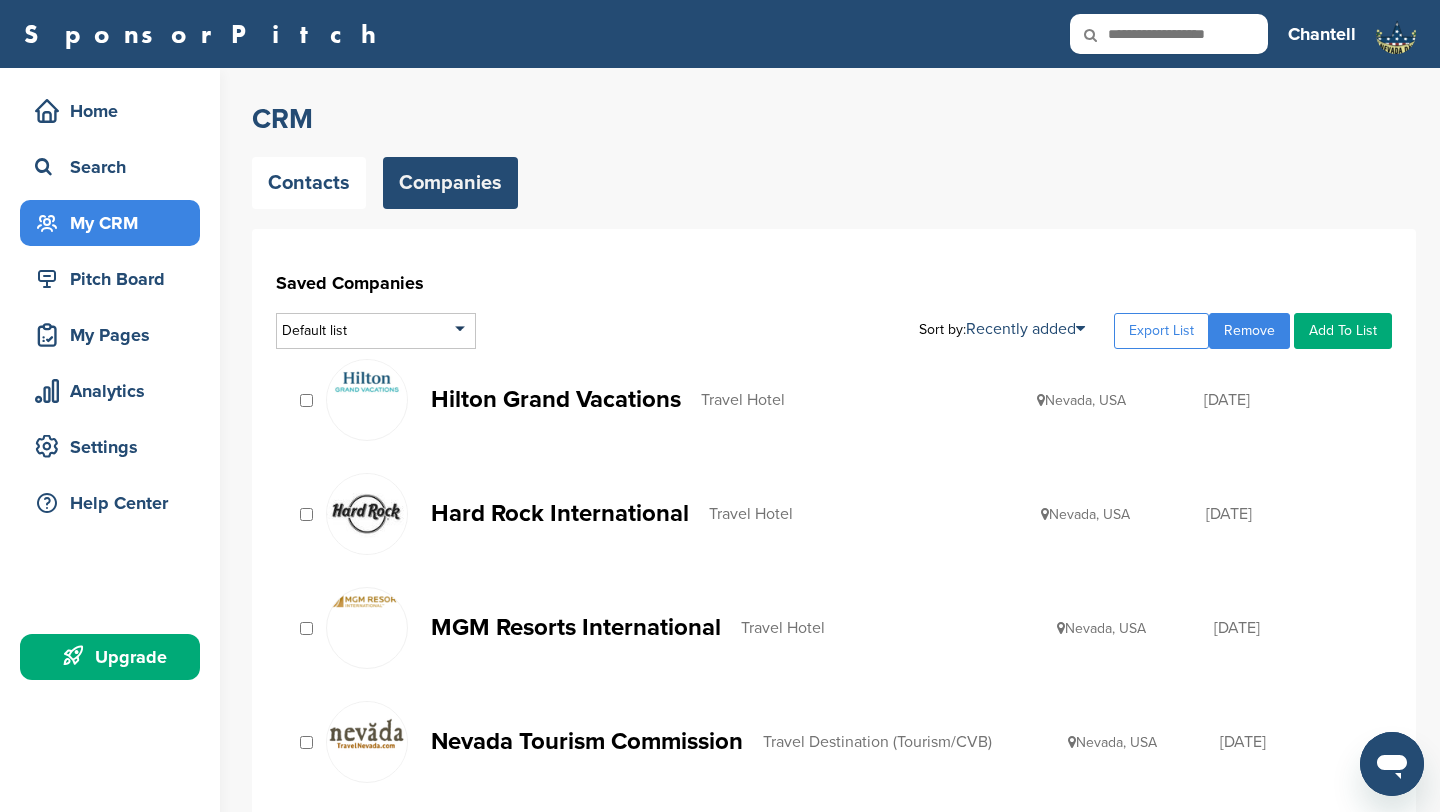 click on "Hilton Grand Vacations" at bounding box center [556, 399] 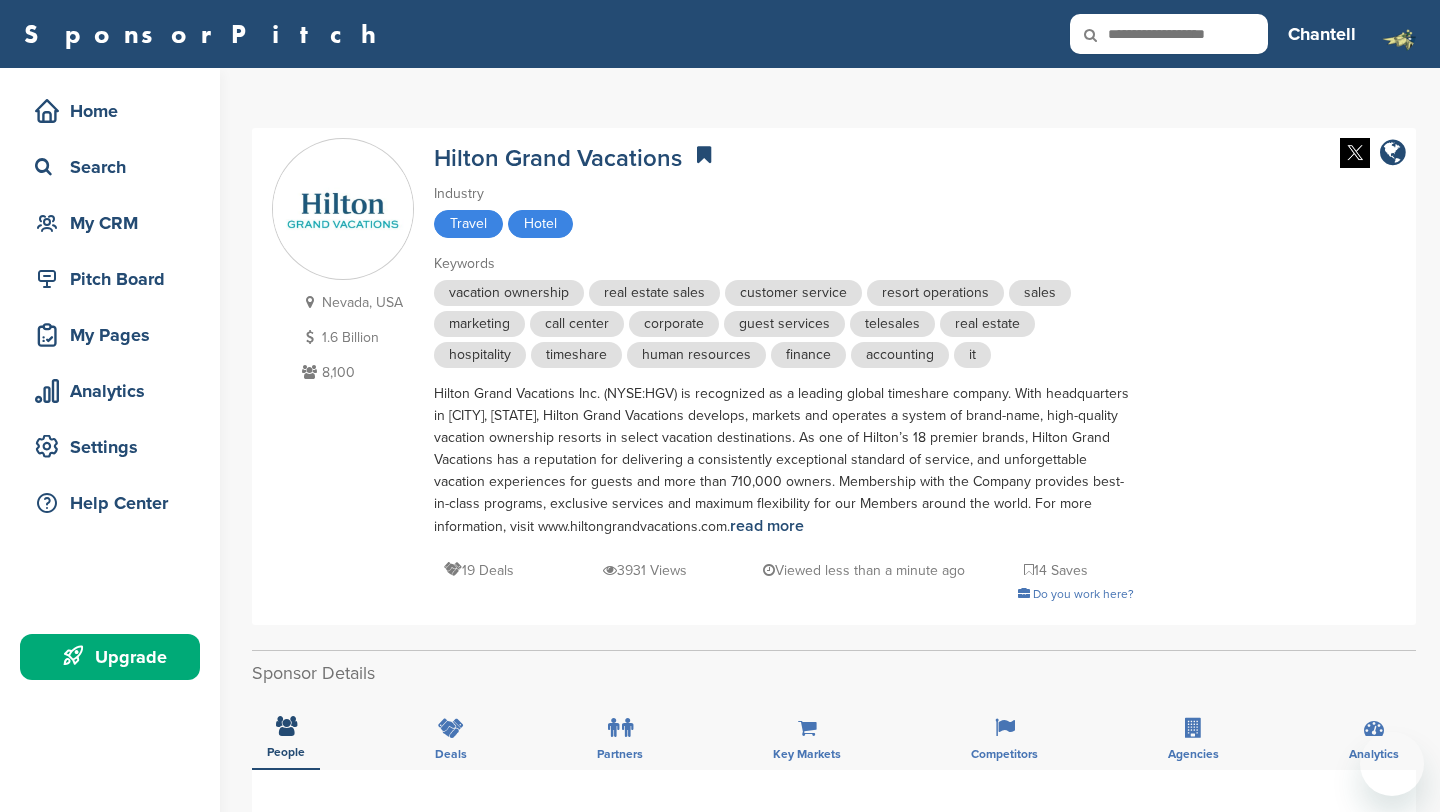 scroll, scrollTop: 0, scrollLeft: 0, axis: both 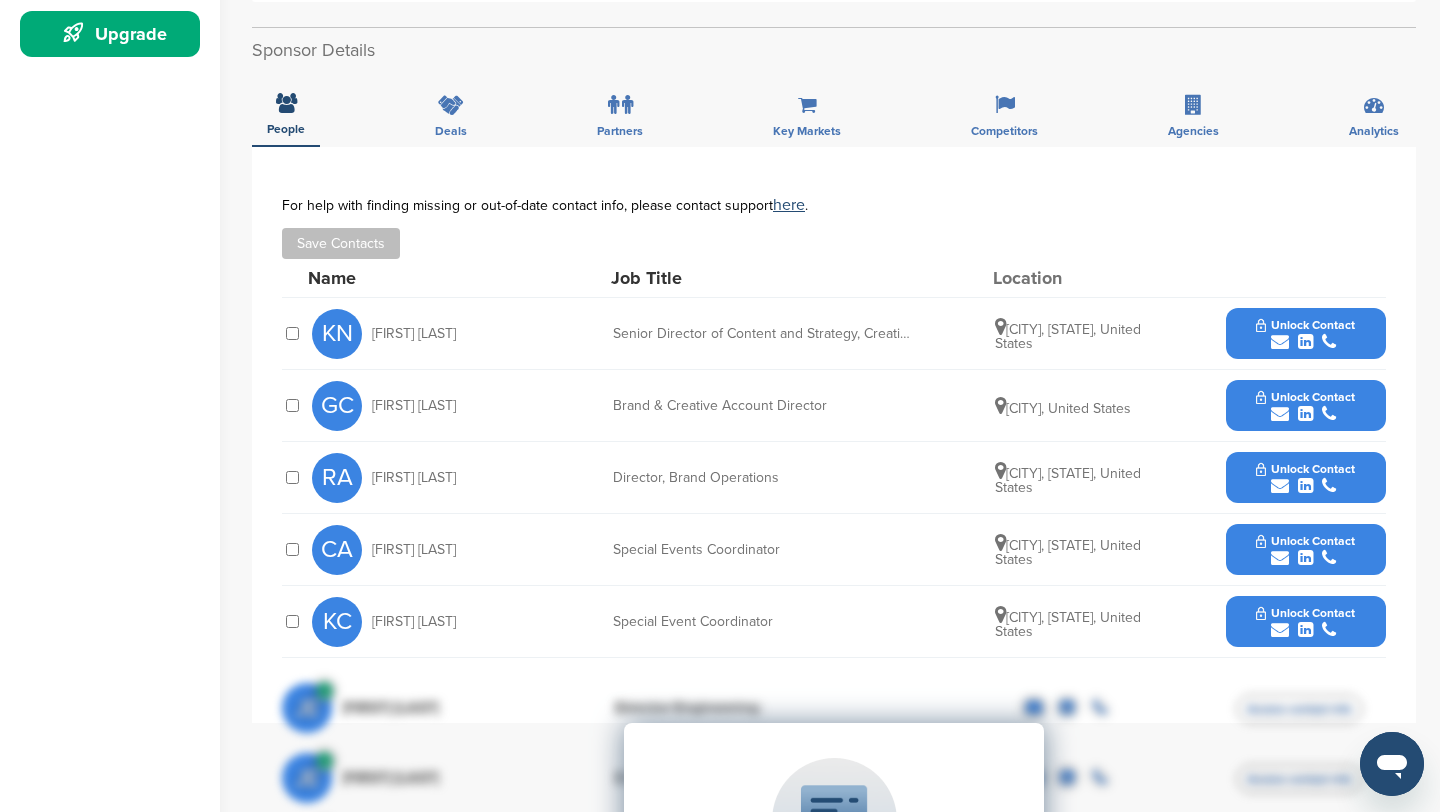 click at bounding box center (1305, 342) 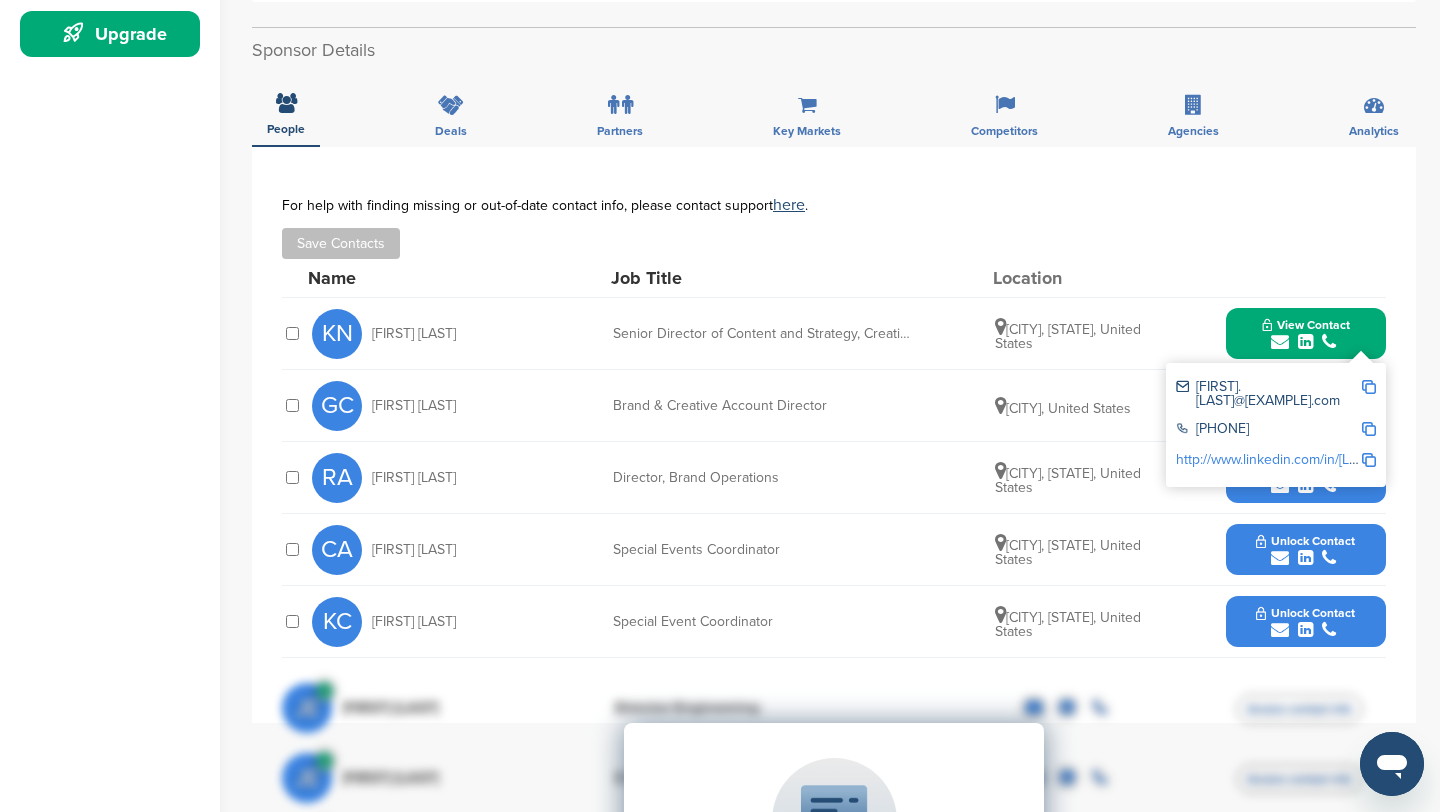 click at bounding box center (1369, 387) 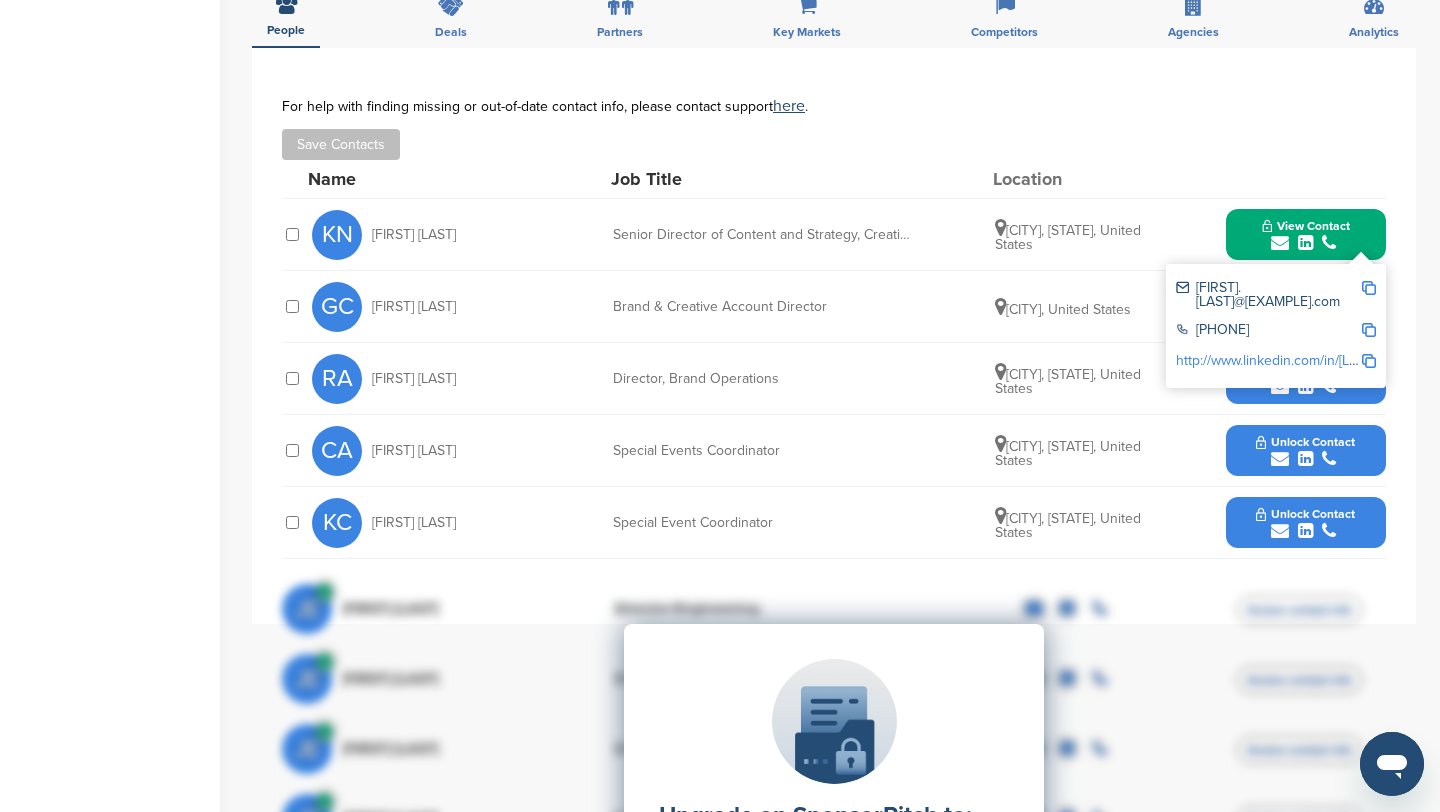 scroll, scrollTop: 752, scrollLeft: 0, axis: vertical 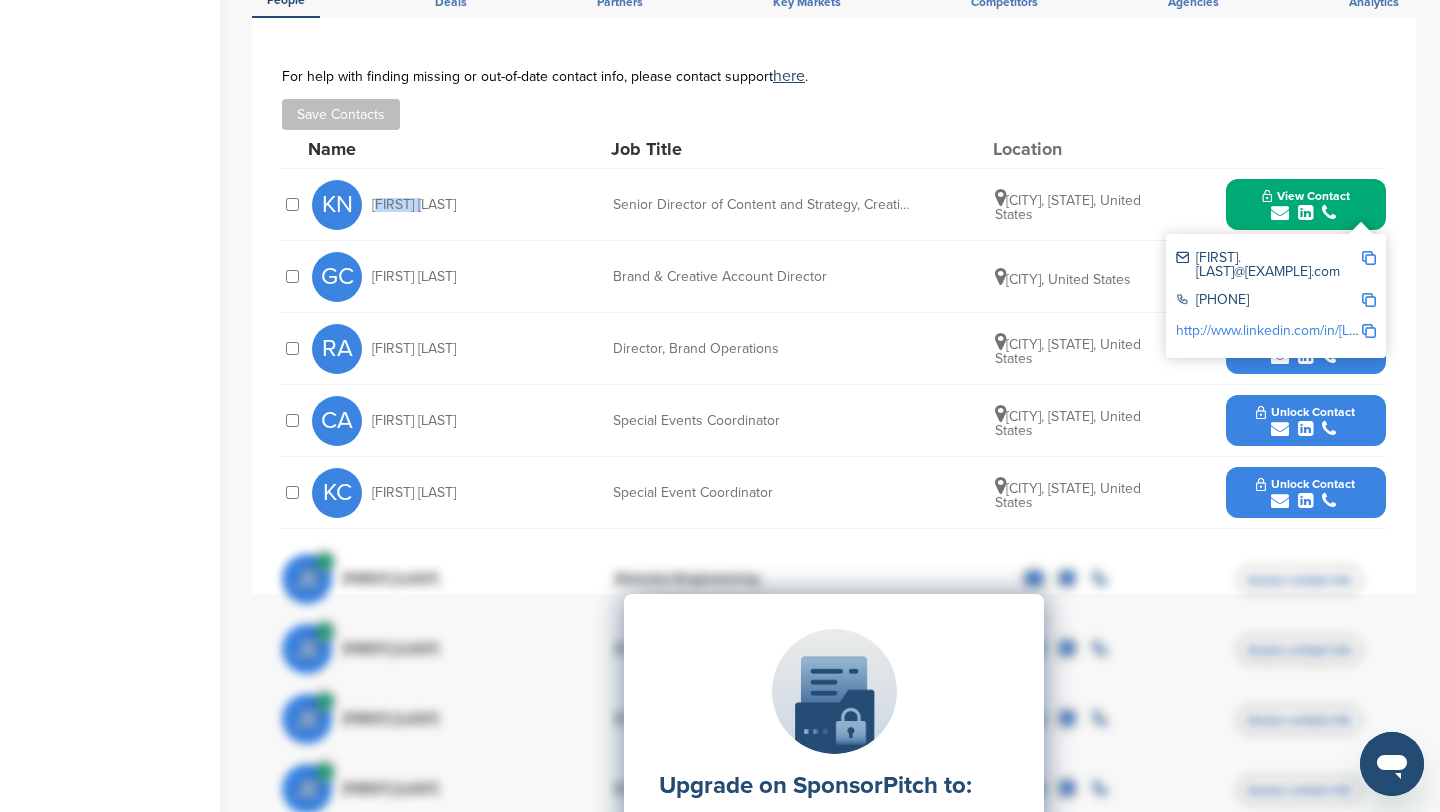 drag, startPoint x: 373, startPoint y: 205, endPoint x: 427, endPoint y: 201, distance: 54.147945 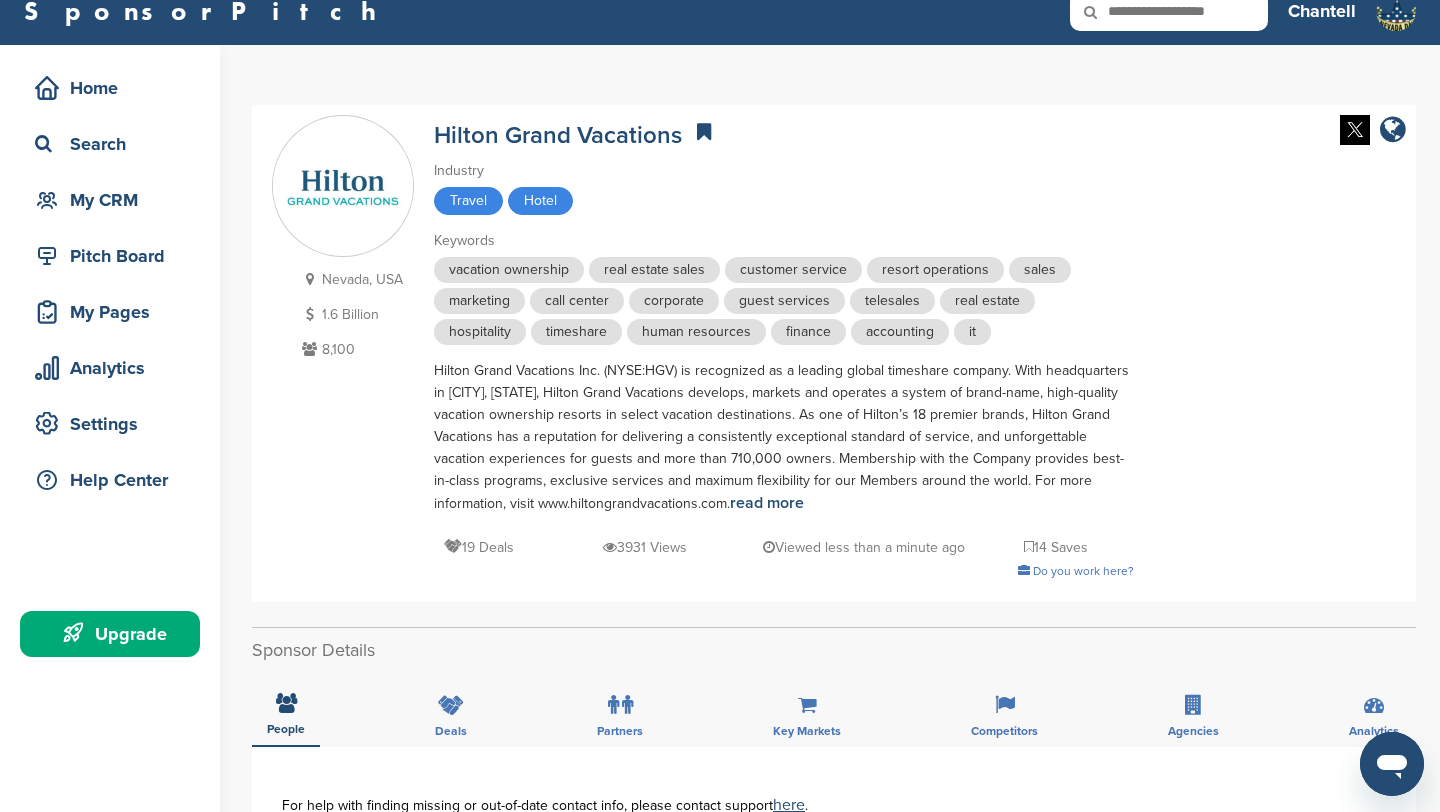 scroll, scrollTop: 0, scrollLeft: 0, axis: both 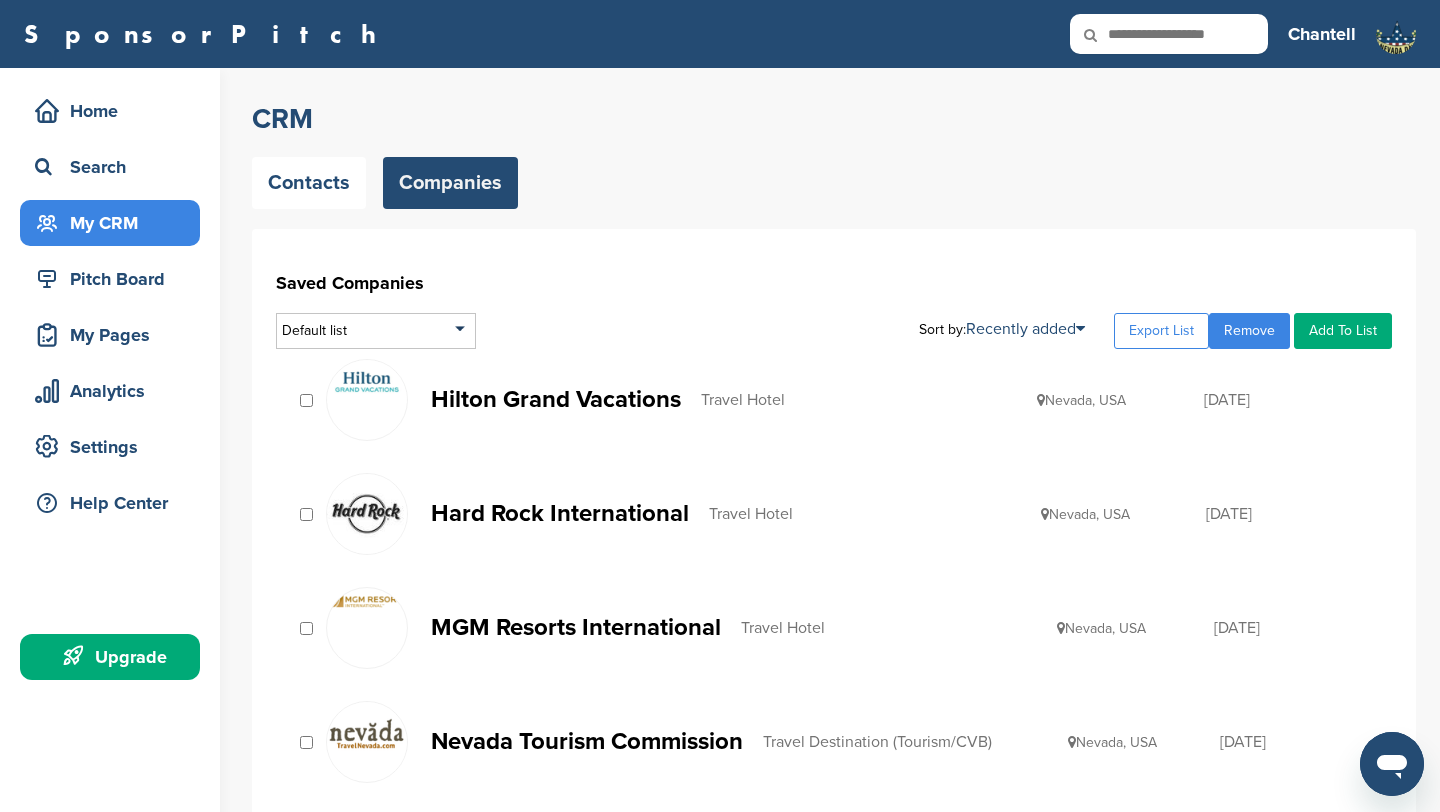 click on "Hard Rock International" at bounding box center [560, 513] 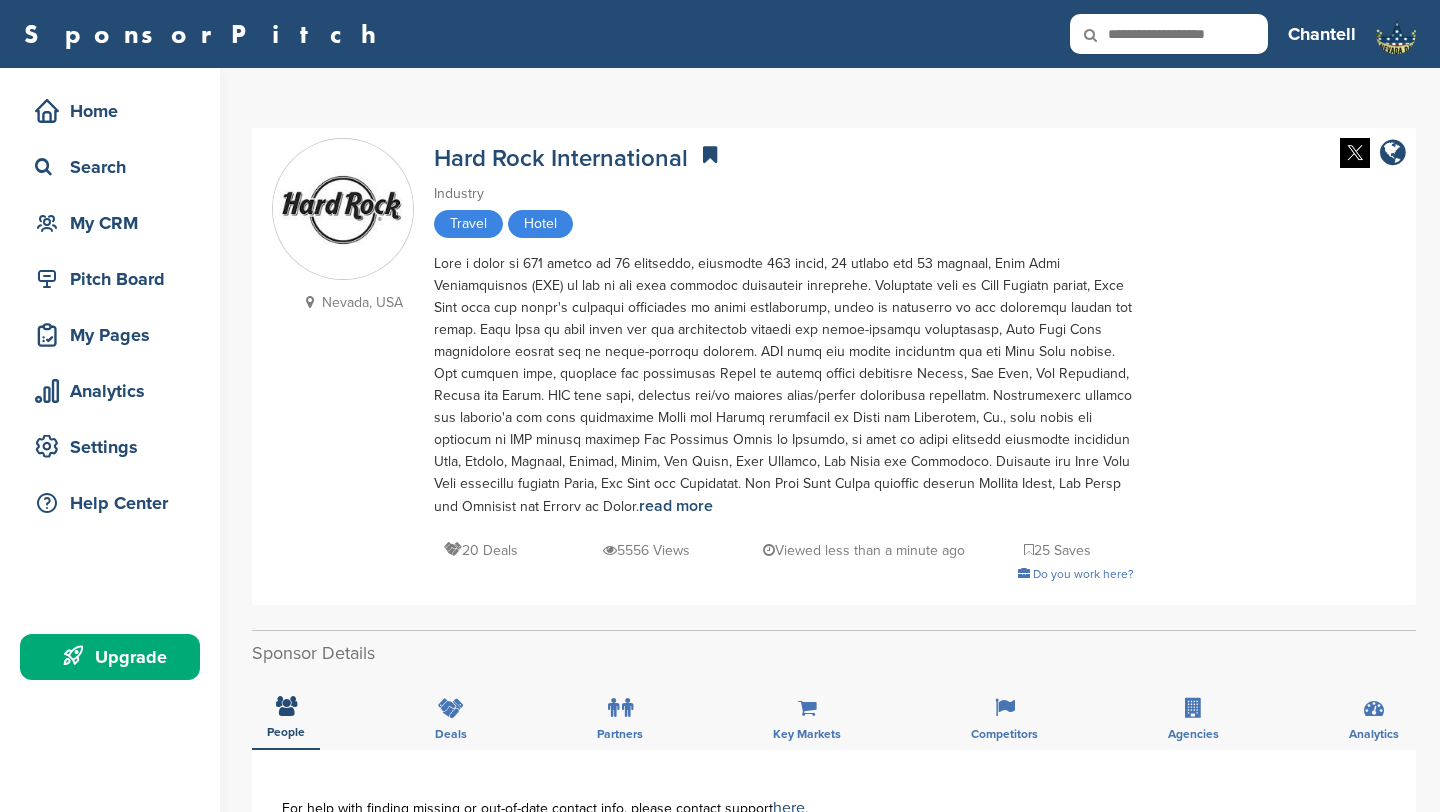 scroll, scrollTop: 0, scrollLeft: 0, axis: both 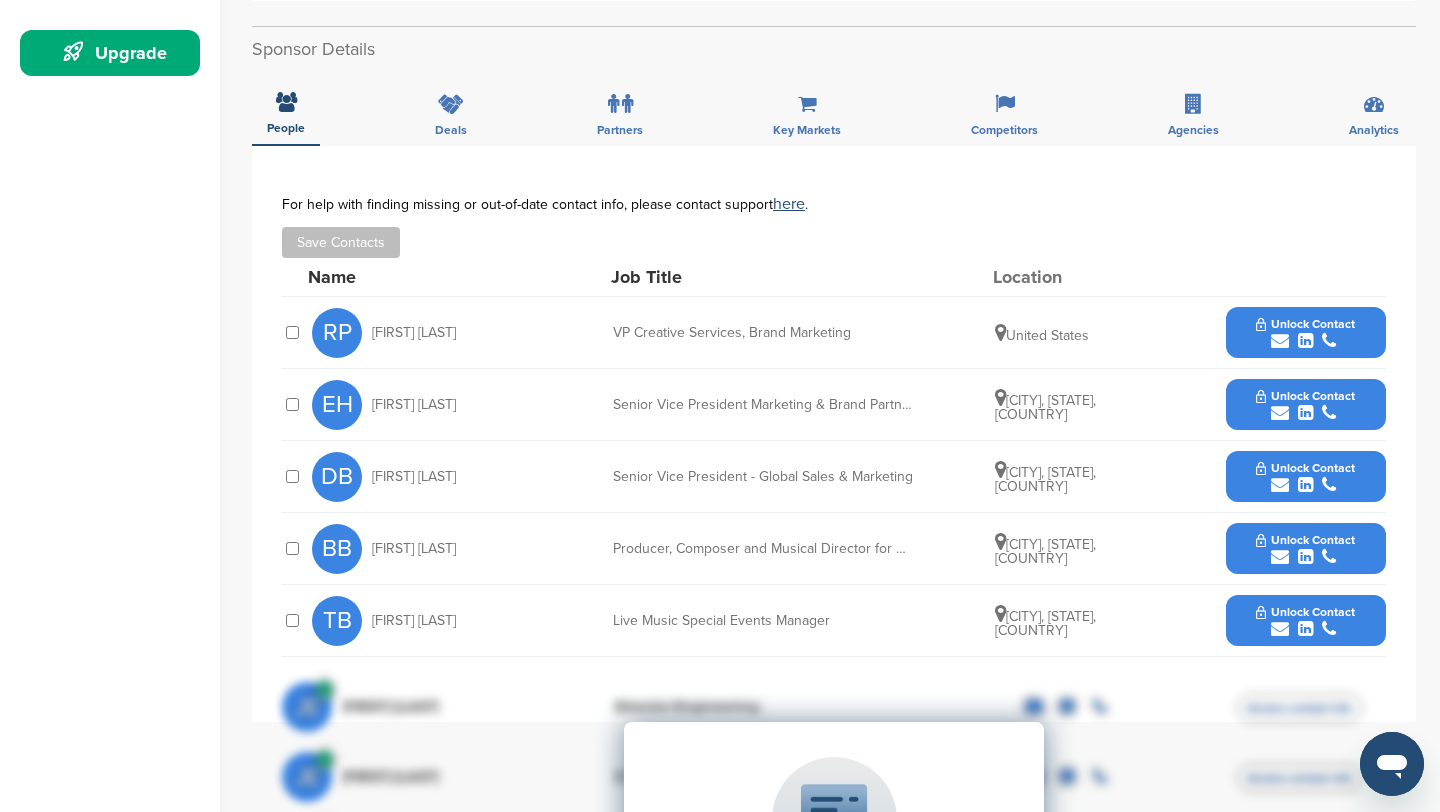 click on "Unlock Contact" at bounding box center (1305, 333) 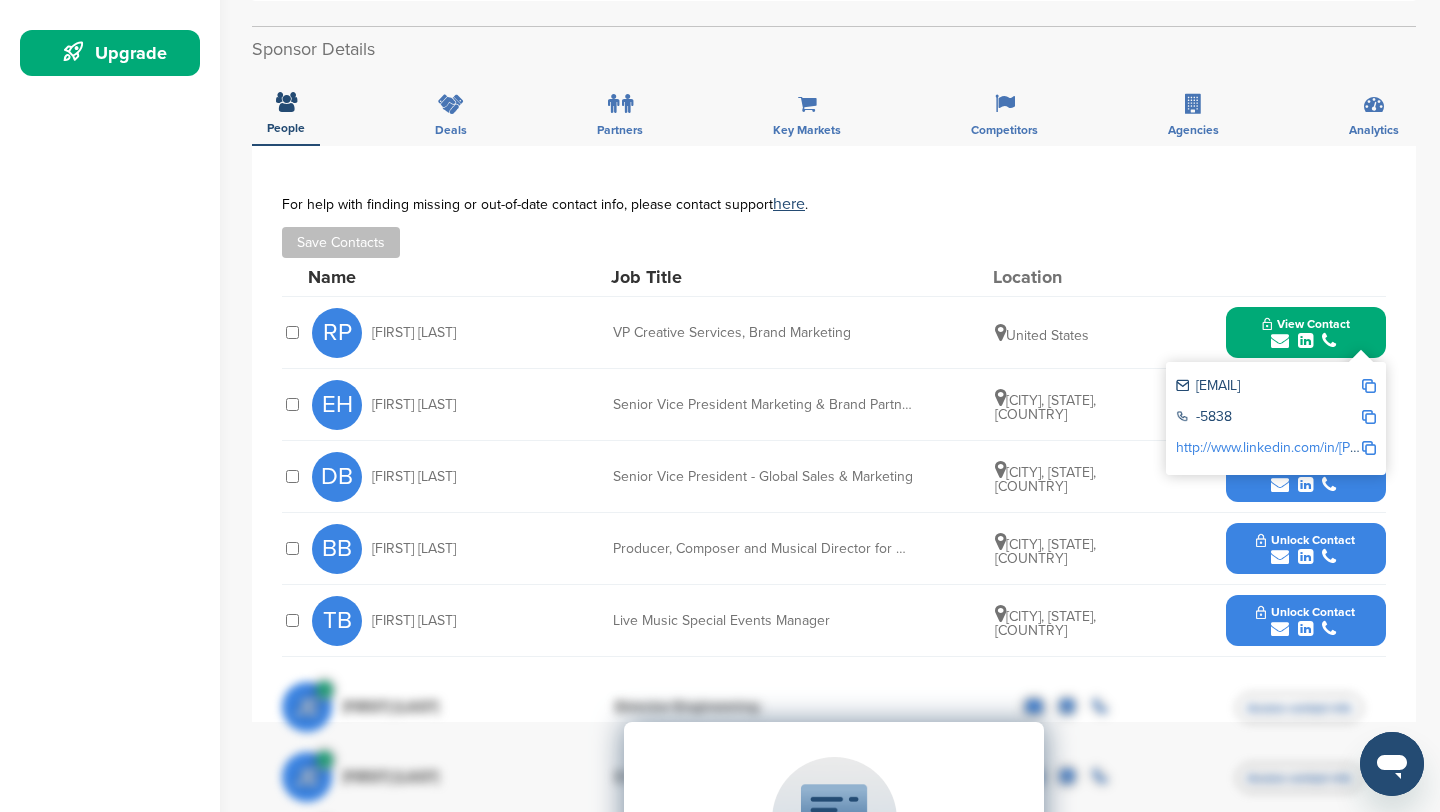 click at bounding box center [1369, 386] 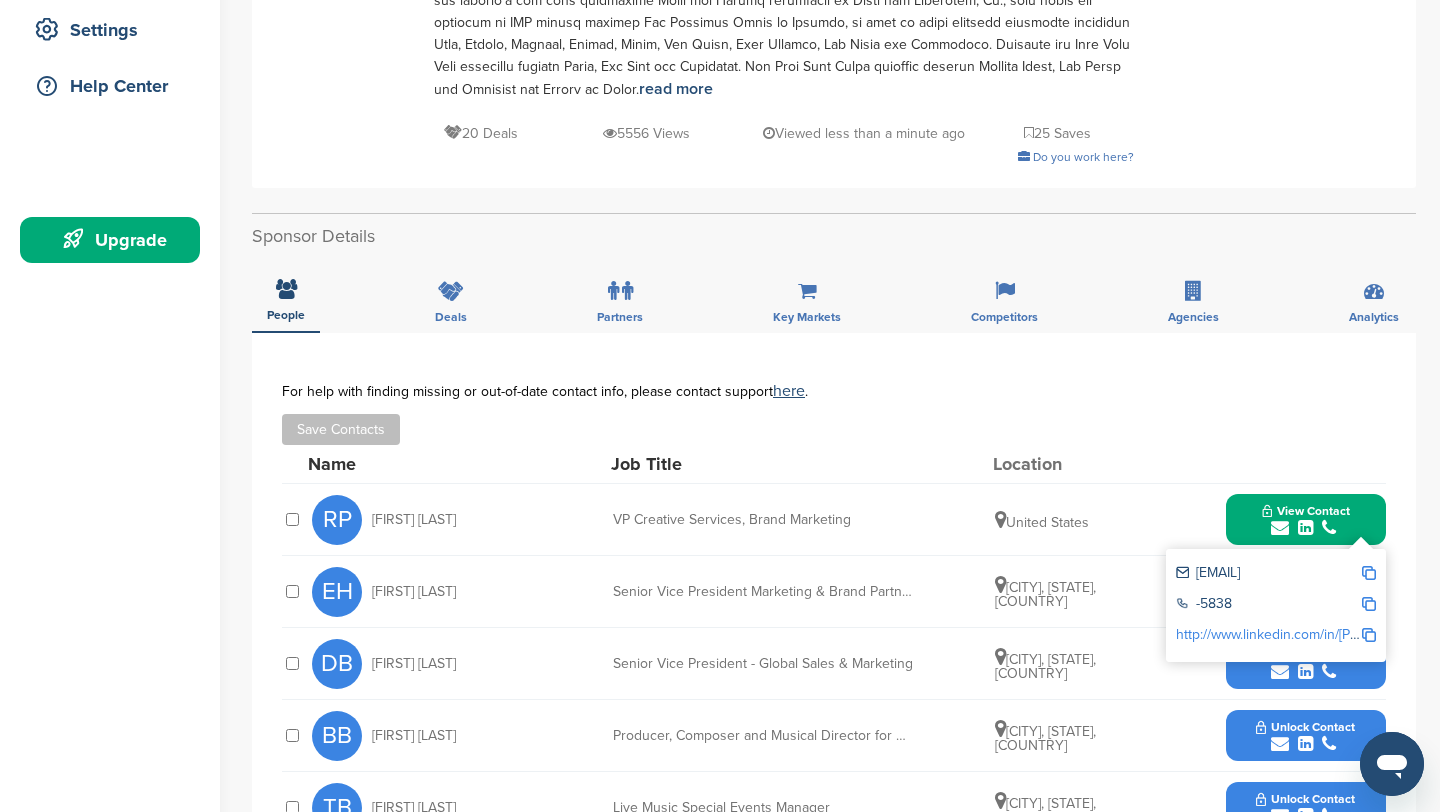 scroll, scrollTop: 422, scrollLeft: 0, axis: vertical 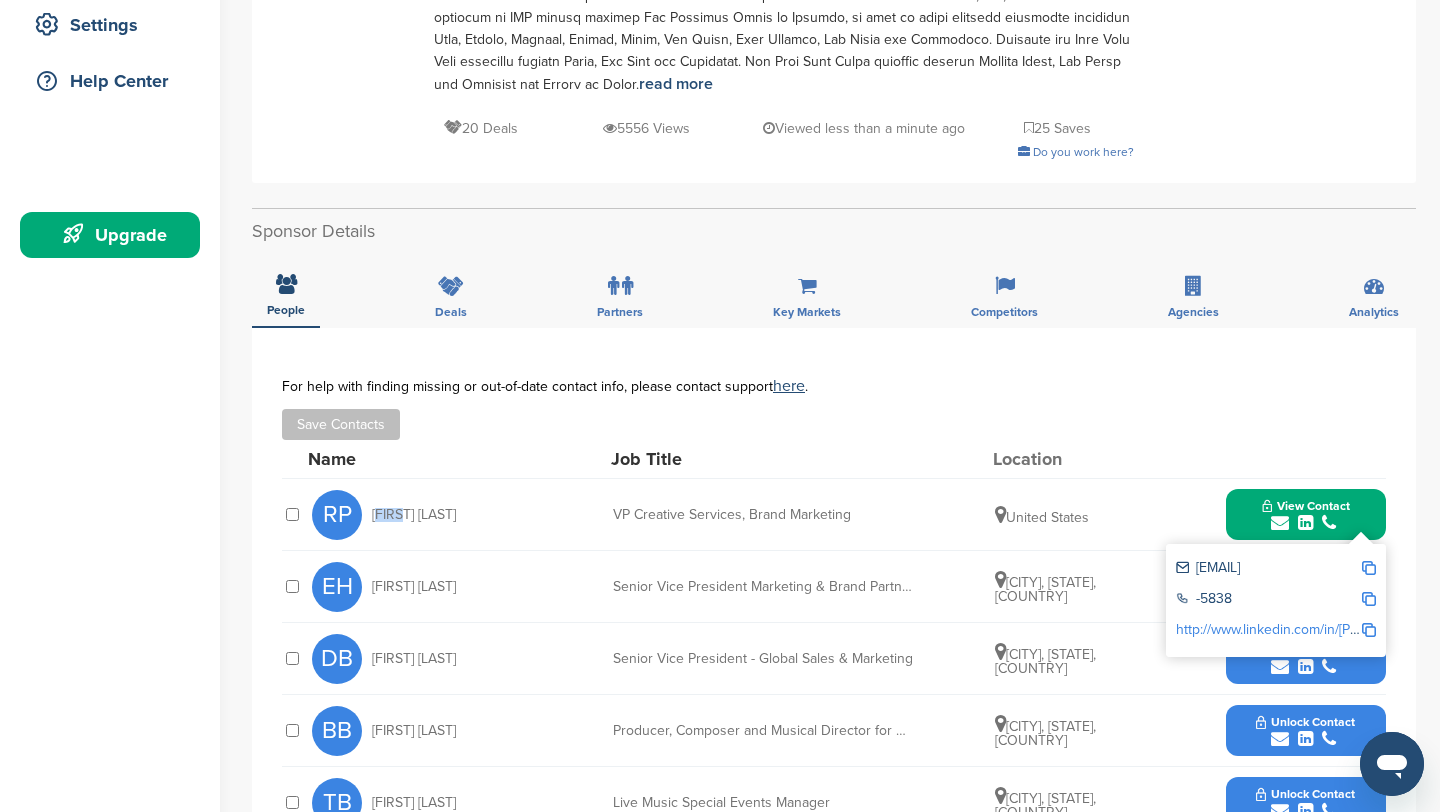 drag, startPoint x: 395, startPoint y: 519, endPoint x: 374, endPoint y: 518, distance: 21.023796 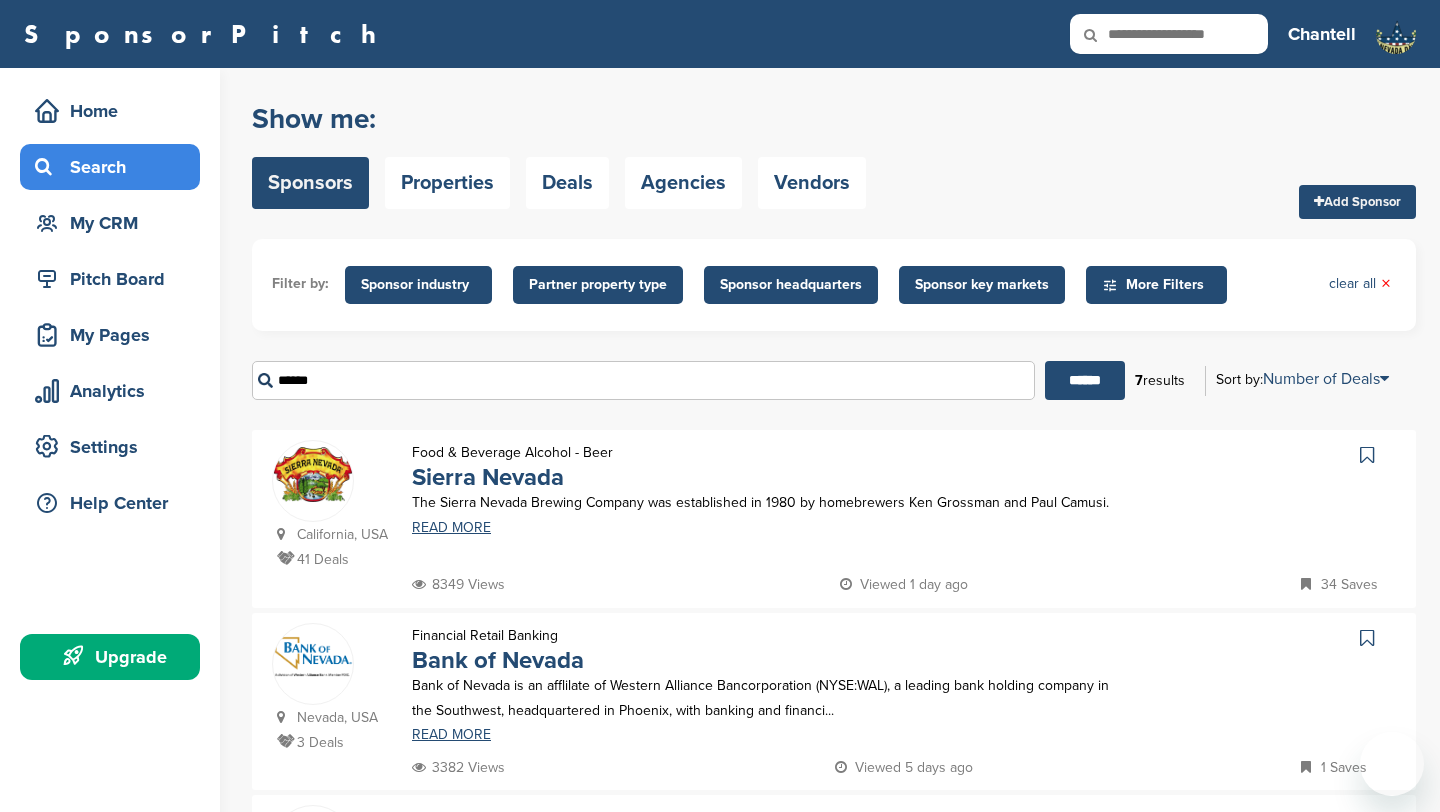 scroll, scrollTop: 898, scrollLeft: 0, axis: vertical 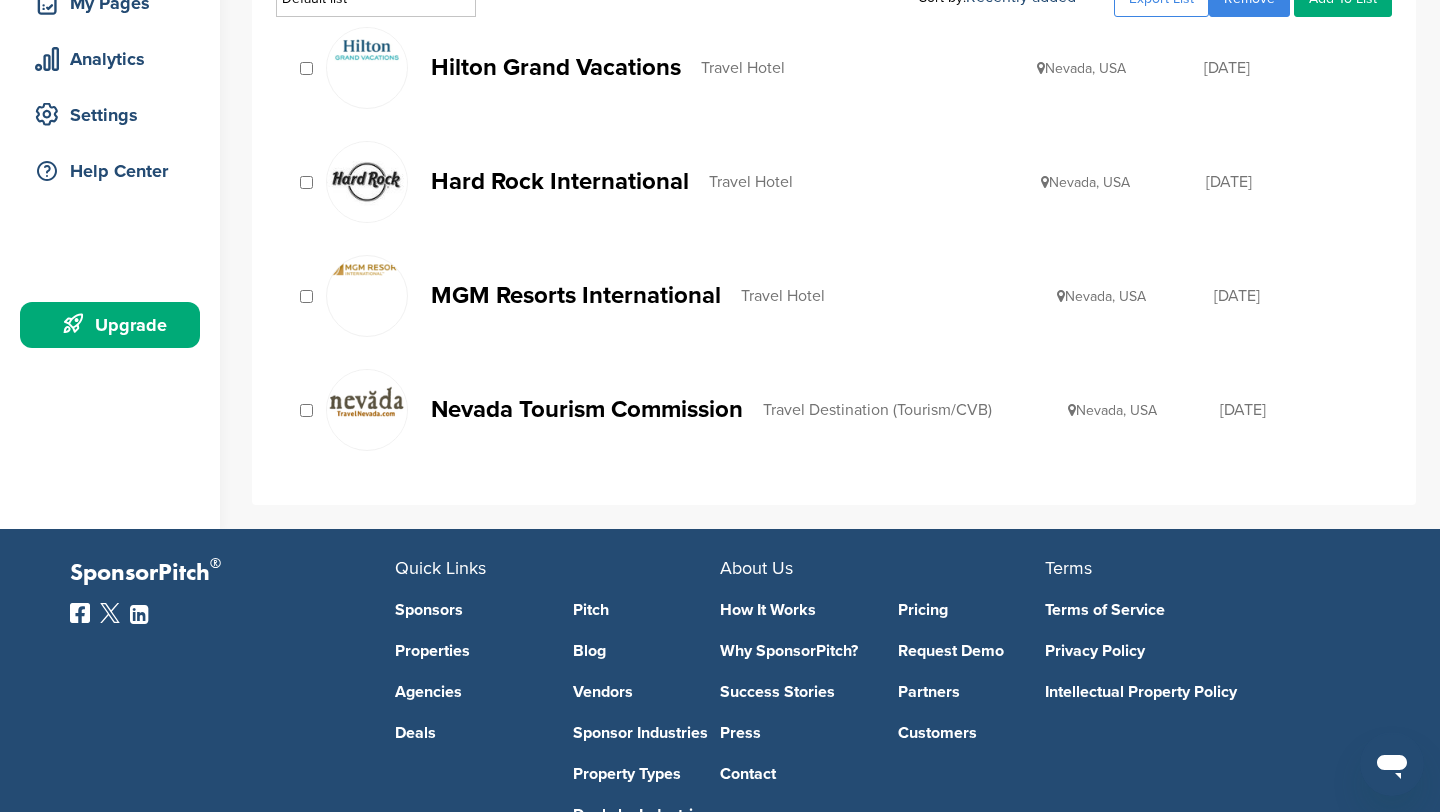 click on "Nevada Tourism Commission" at bounding box center [587, 409] 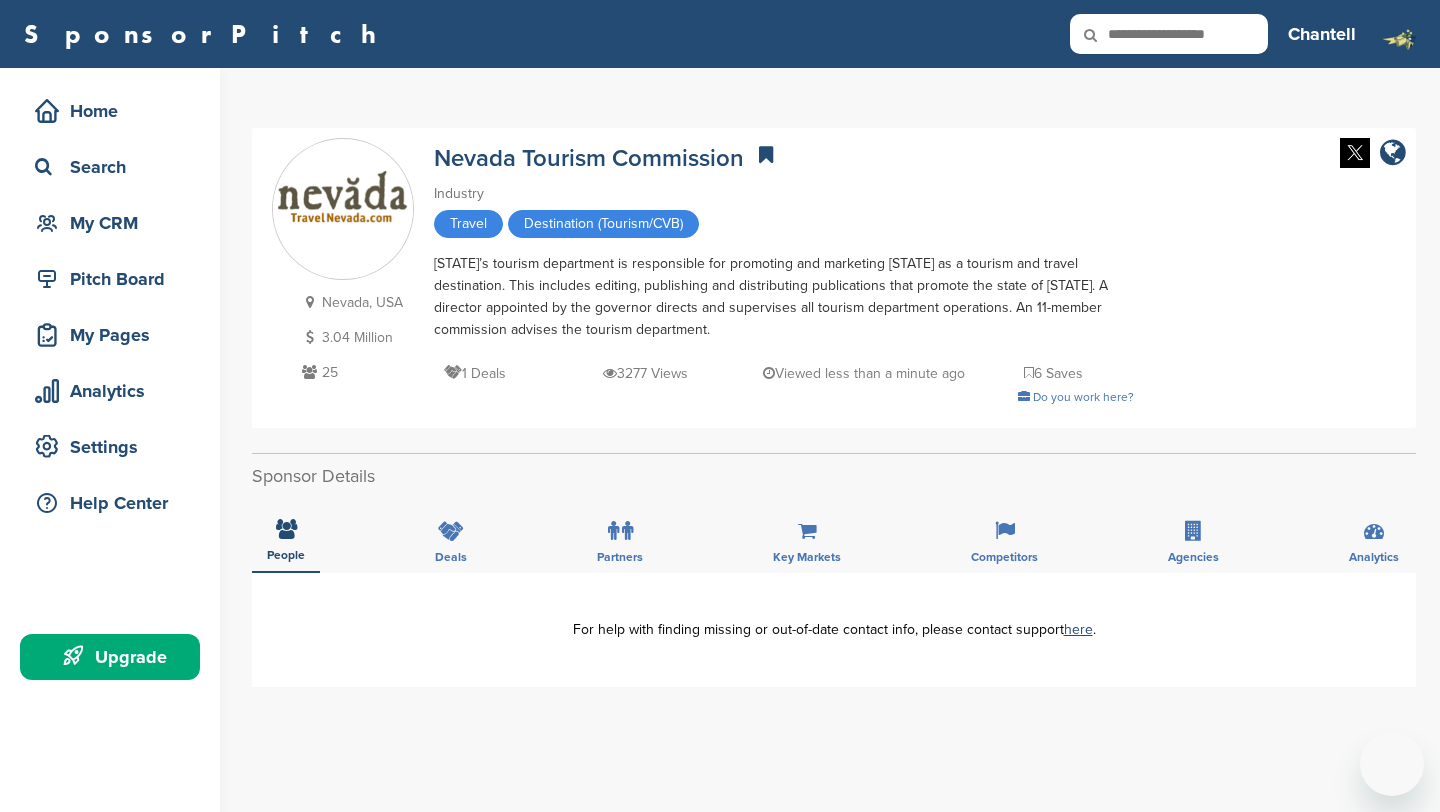 scroll, scrollTop: 0, scrollLeft: 0, axis: both 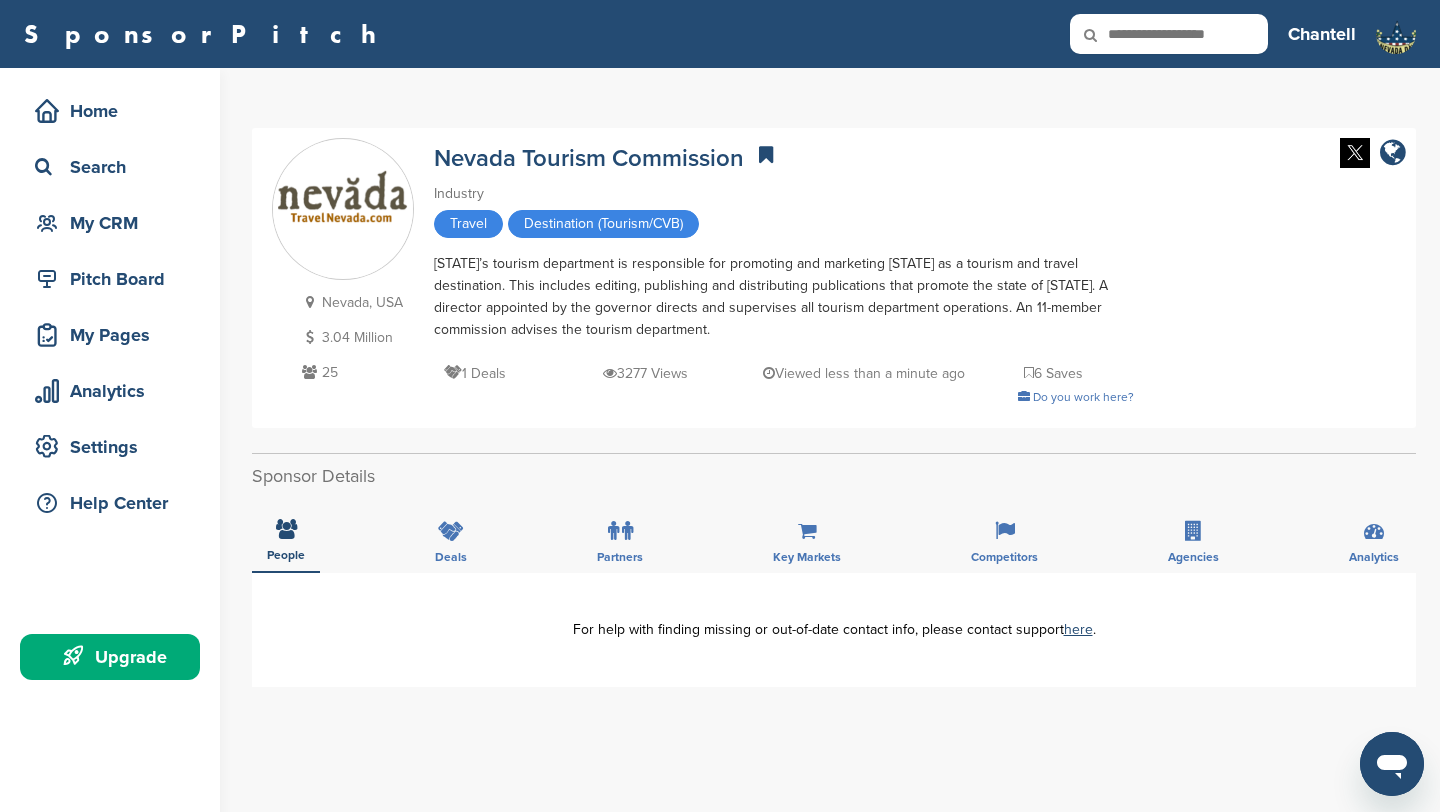click on "For help with finding missing or out-of-date contact info, please contact support  here ." at bounding box center (834, 630) 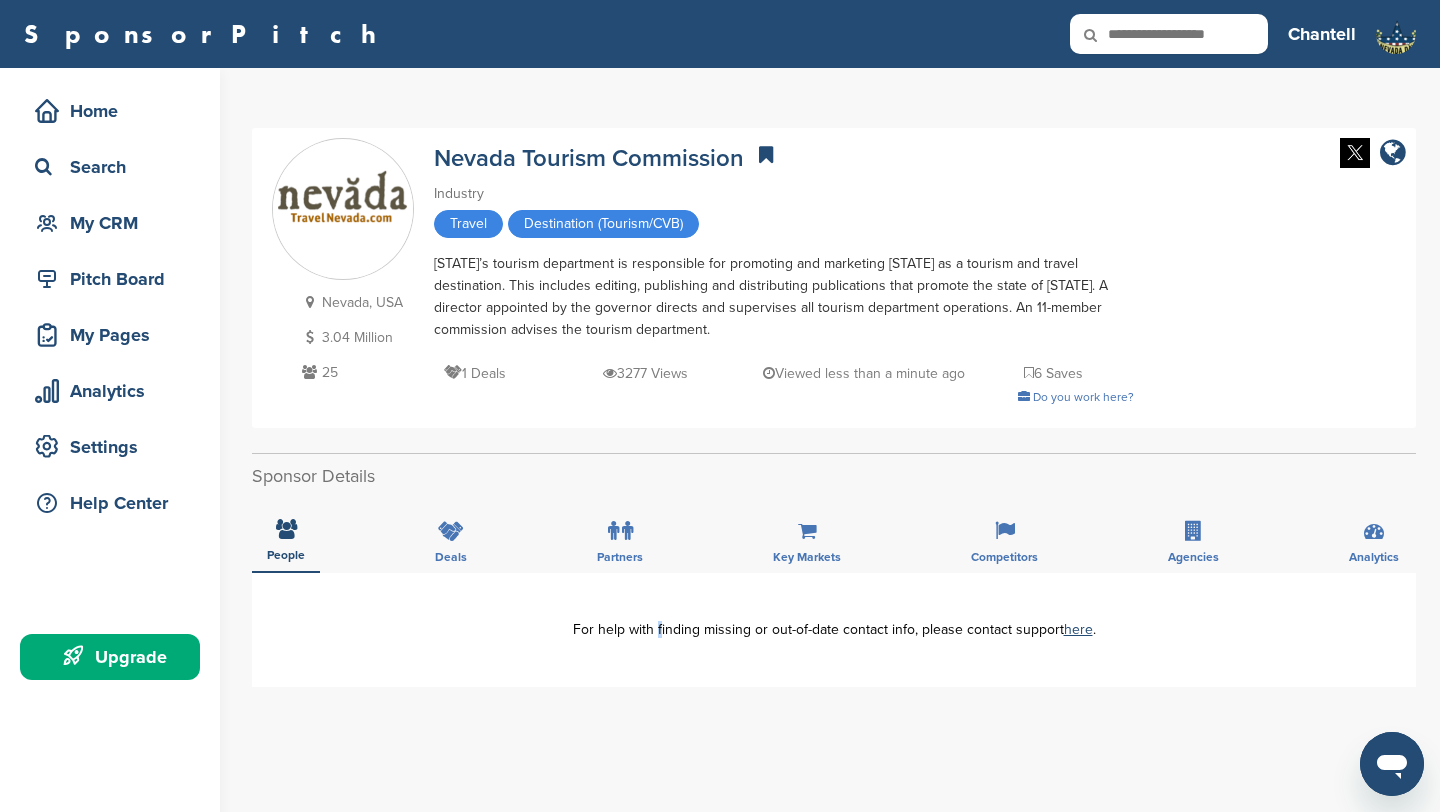 click on "For help with finding missing or out-of-date contact info, please contact support  here ." at bounding box center (834, 630) 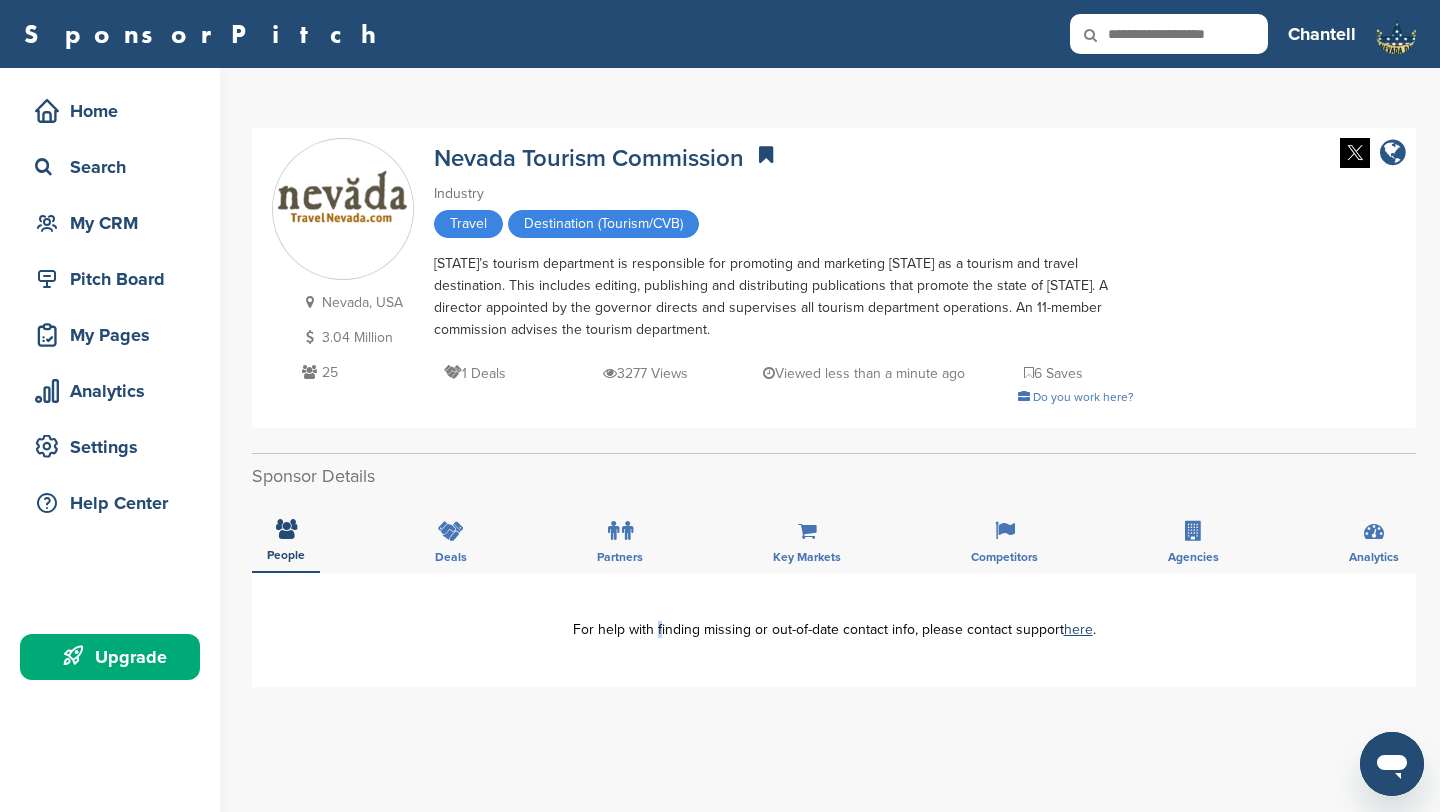 click at bounding box center (1393, 153) 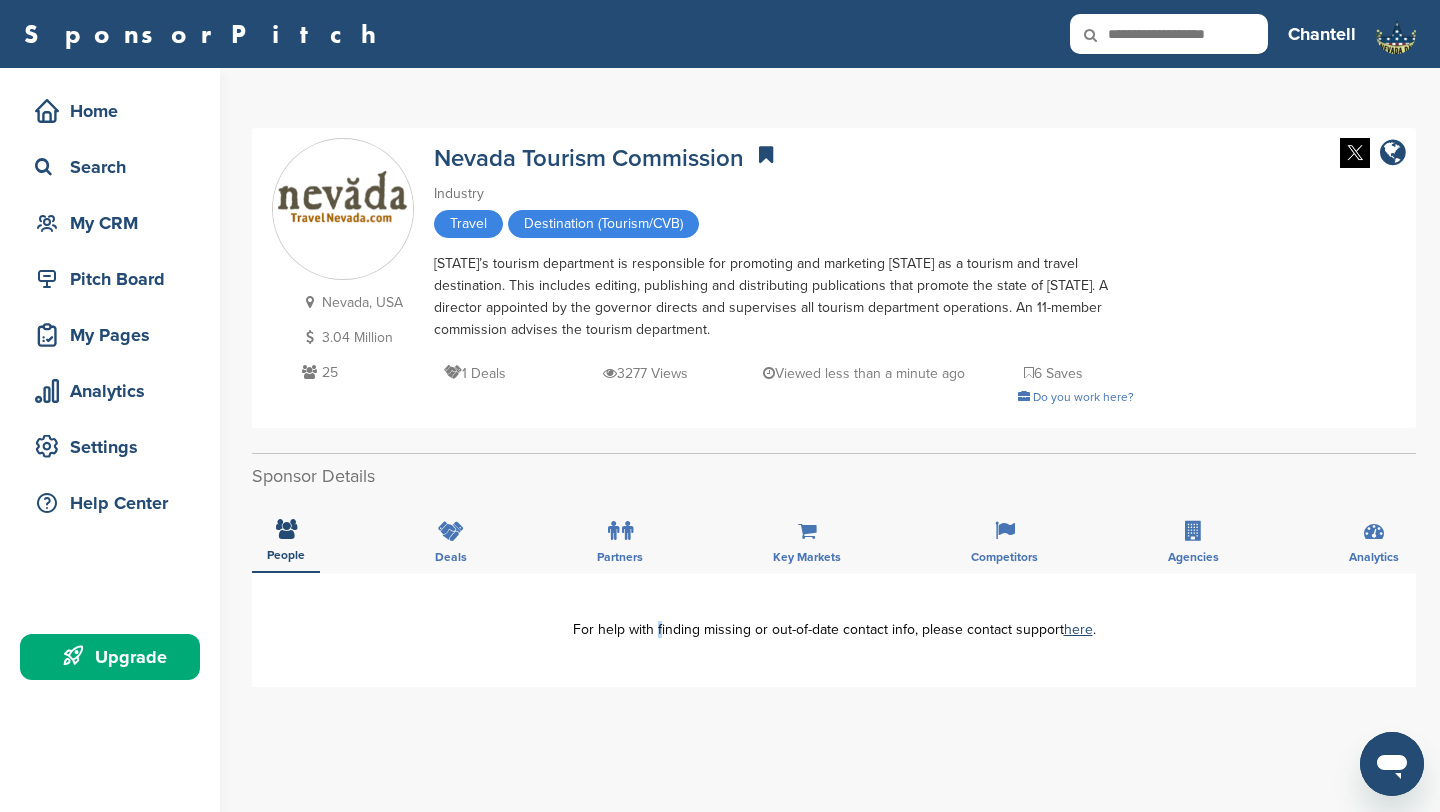 click at bounding box center [766, 155] 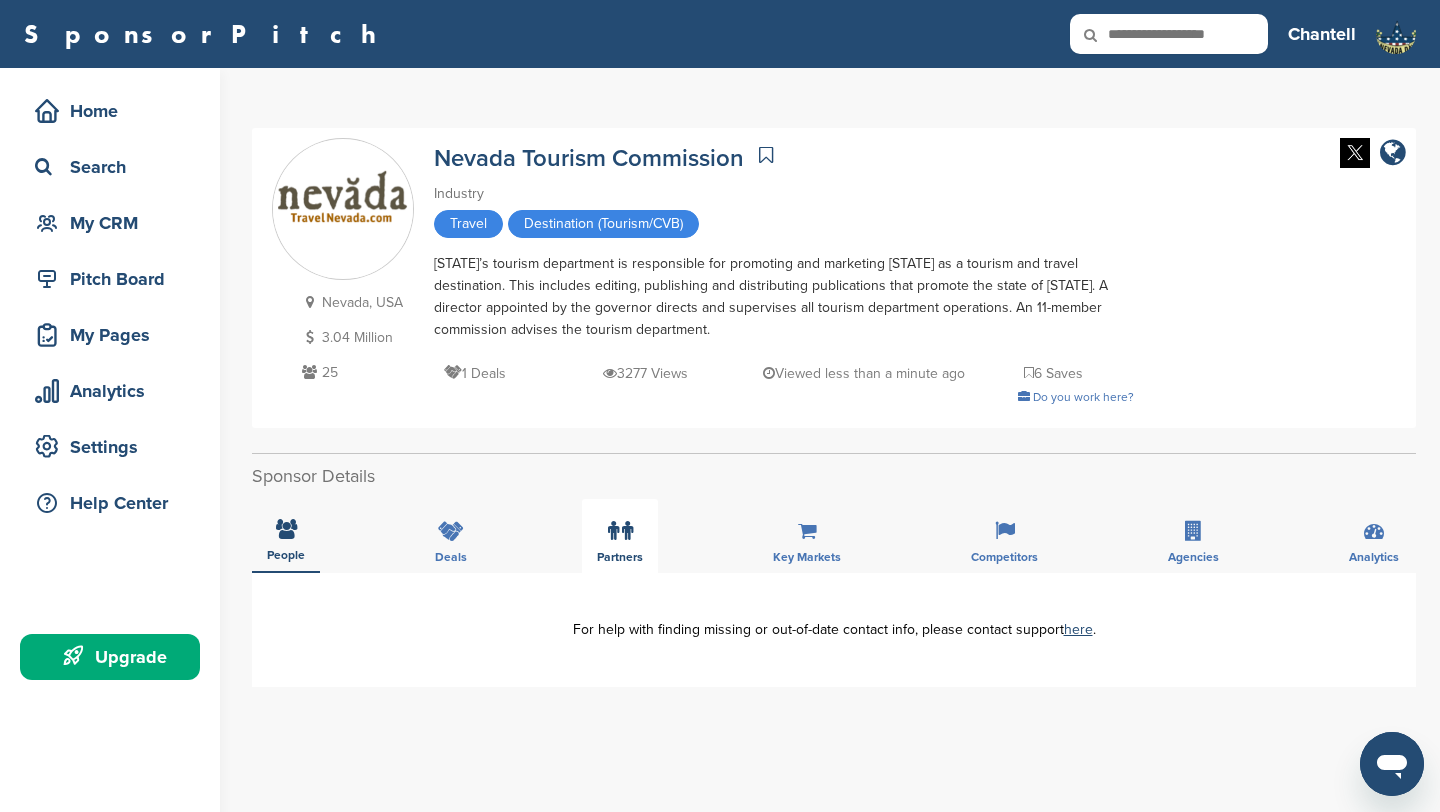 click at bounding box center (613, 531) 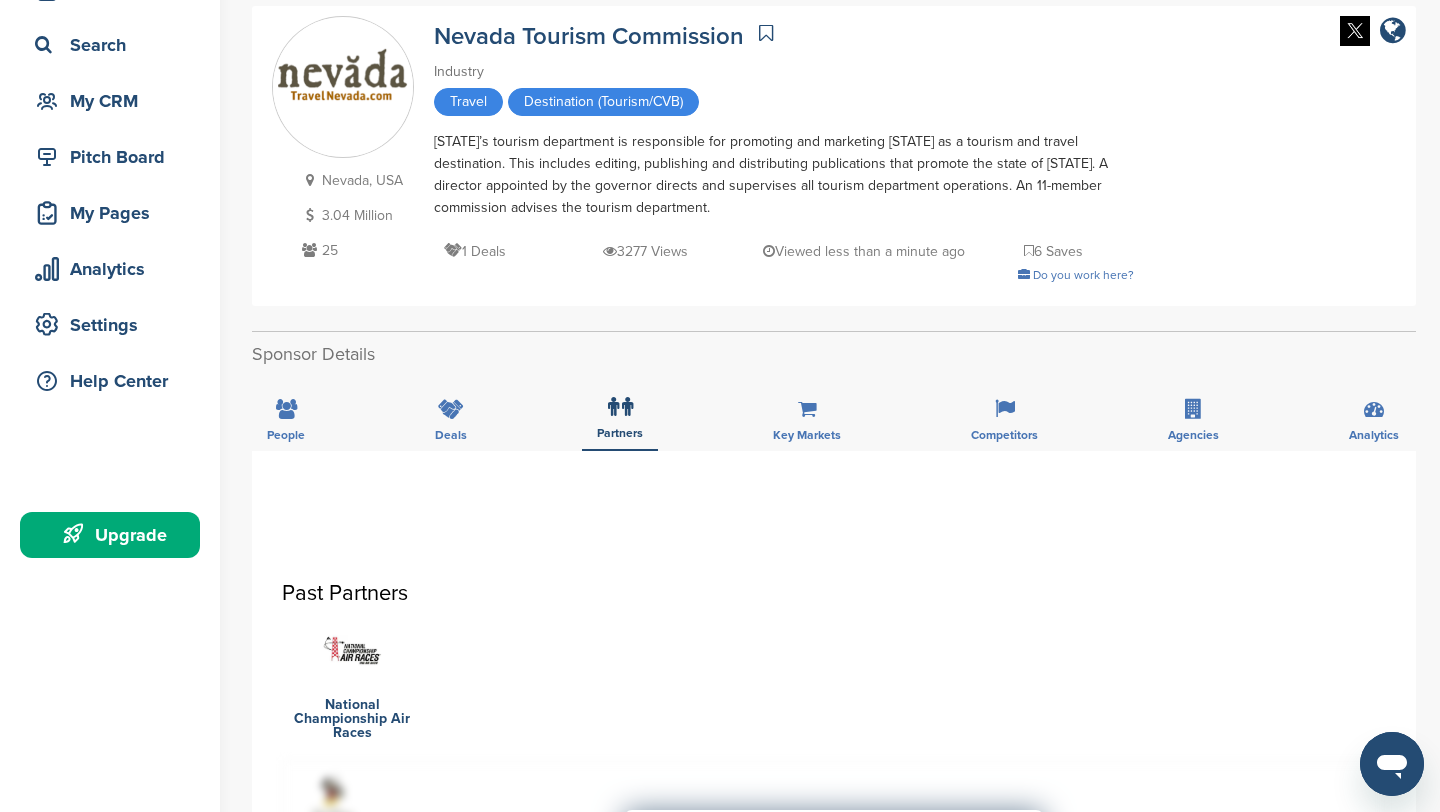 scroll, scrollTop: 123, scrollLeft: 0, axis: vertical 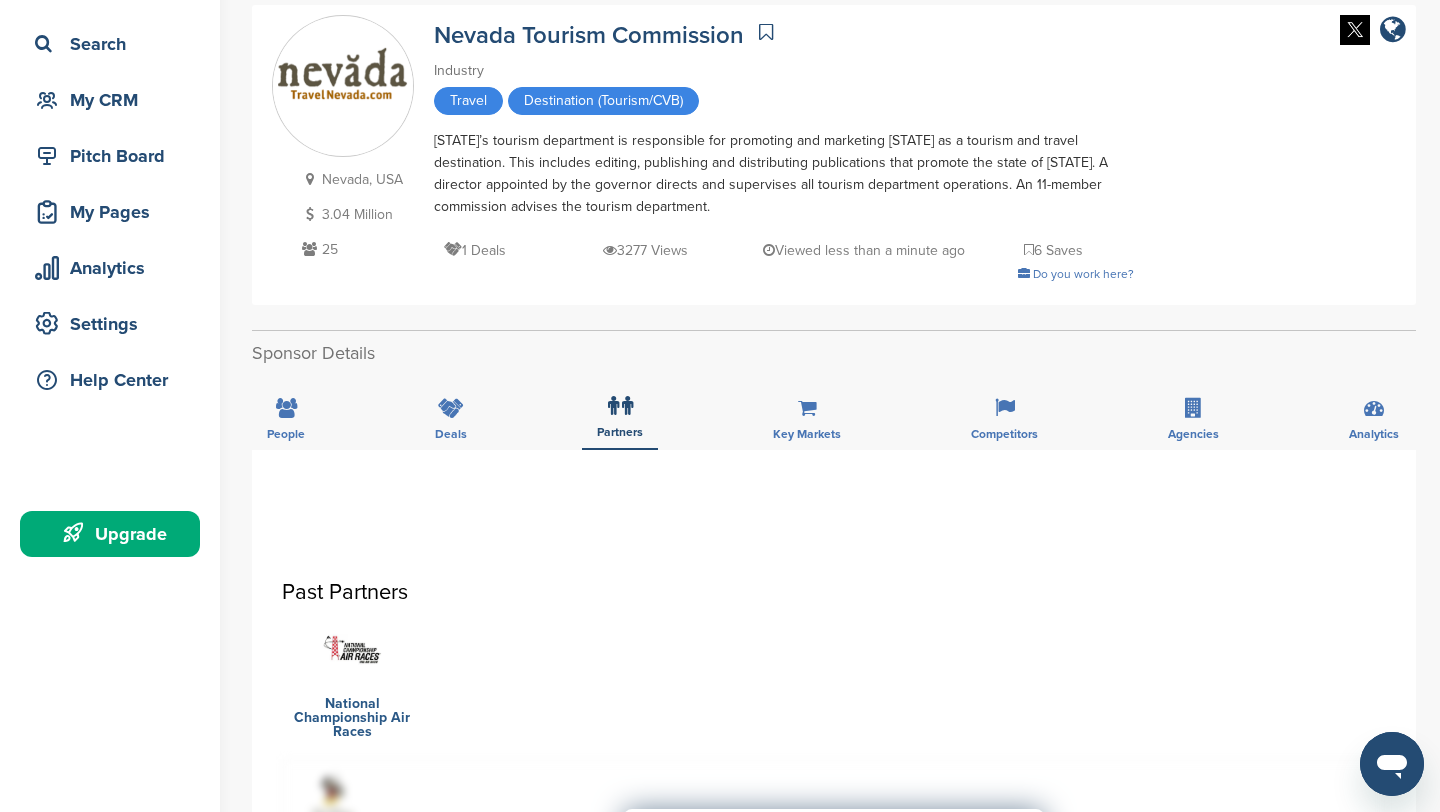 click on "National Championship Air Races" at bounding box center (352, 718) 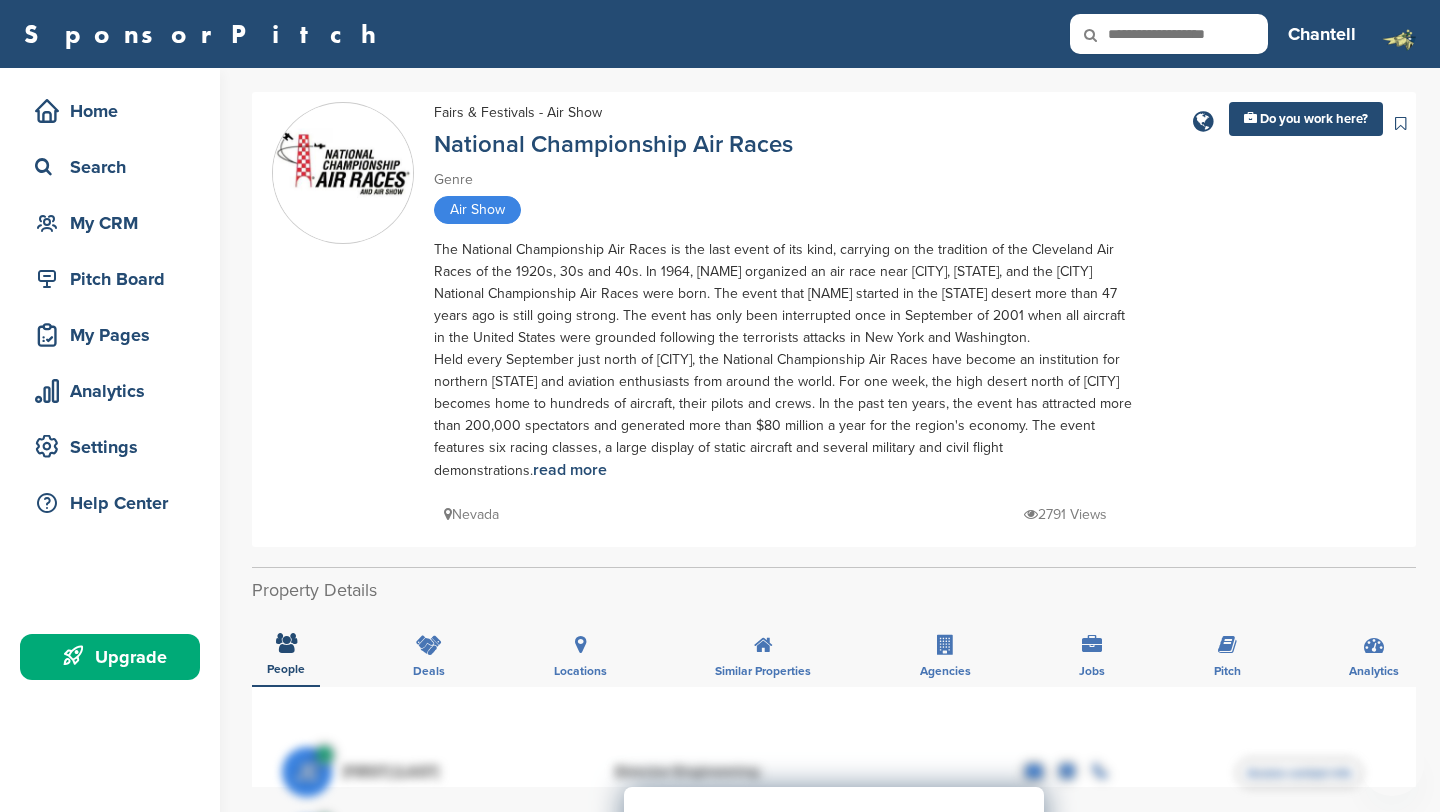 scroll, scrollTop: 0, scrollLeft: 0, axis: both 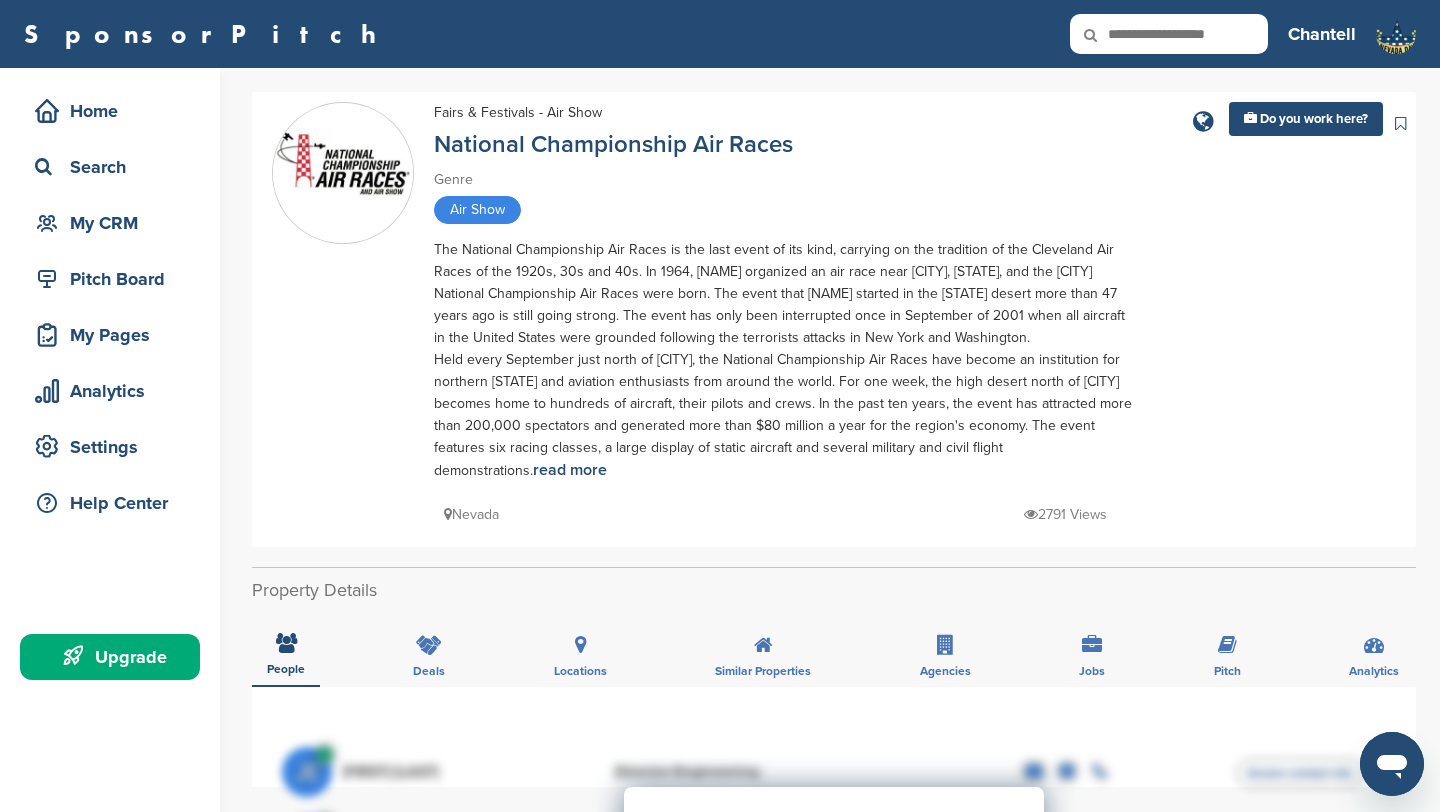 click at bounding box center (1400, 124) 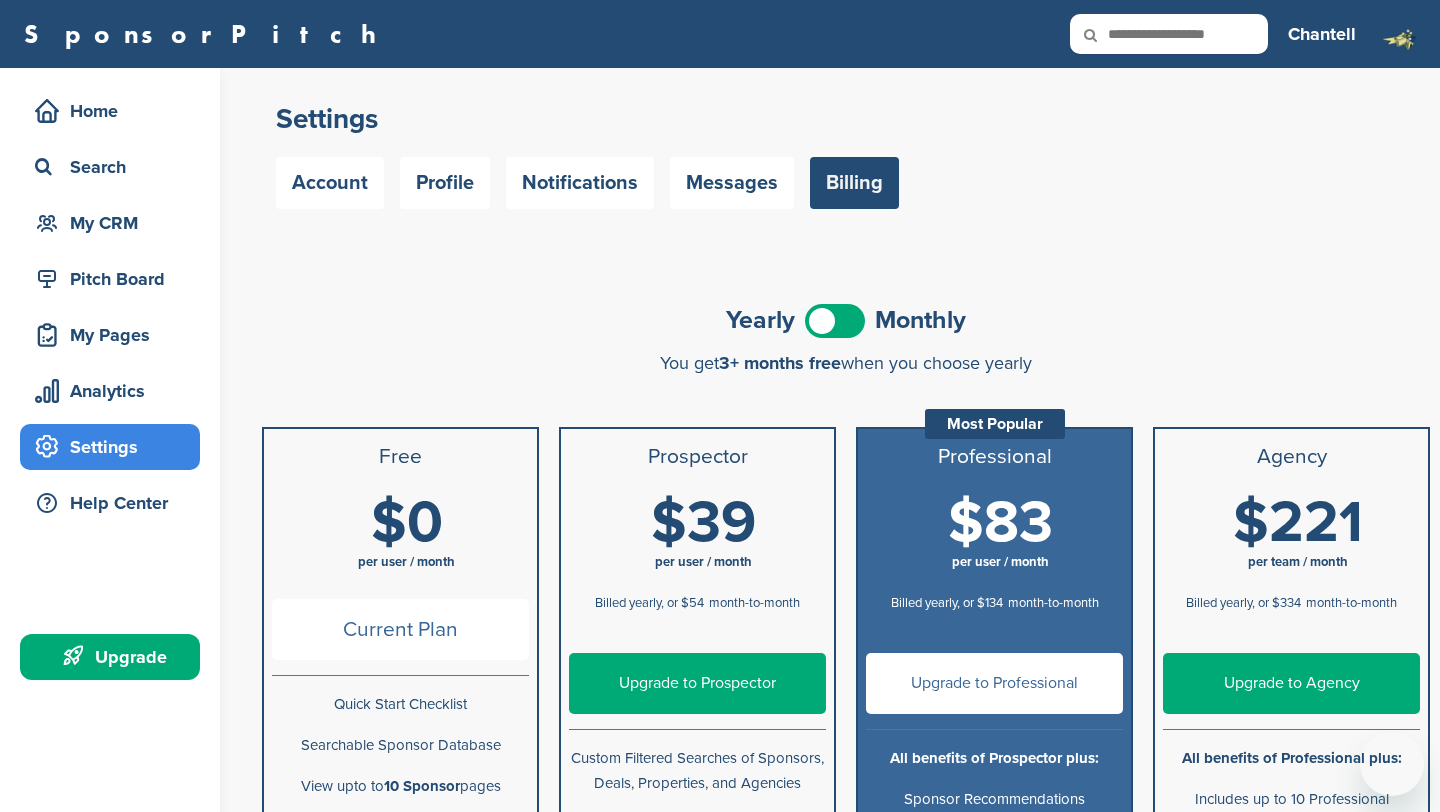scroll, scrollTop: 0, scrollLeft: 0, axis: both 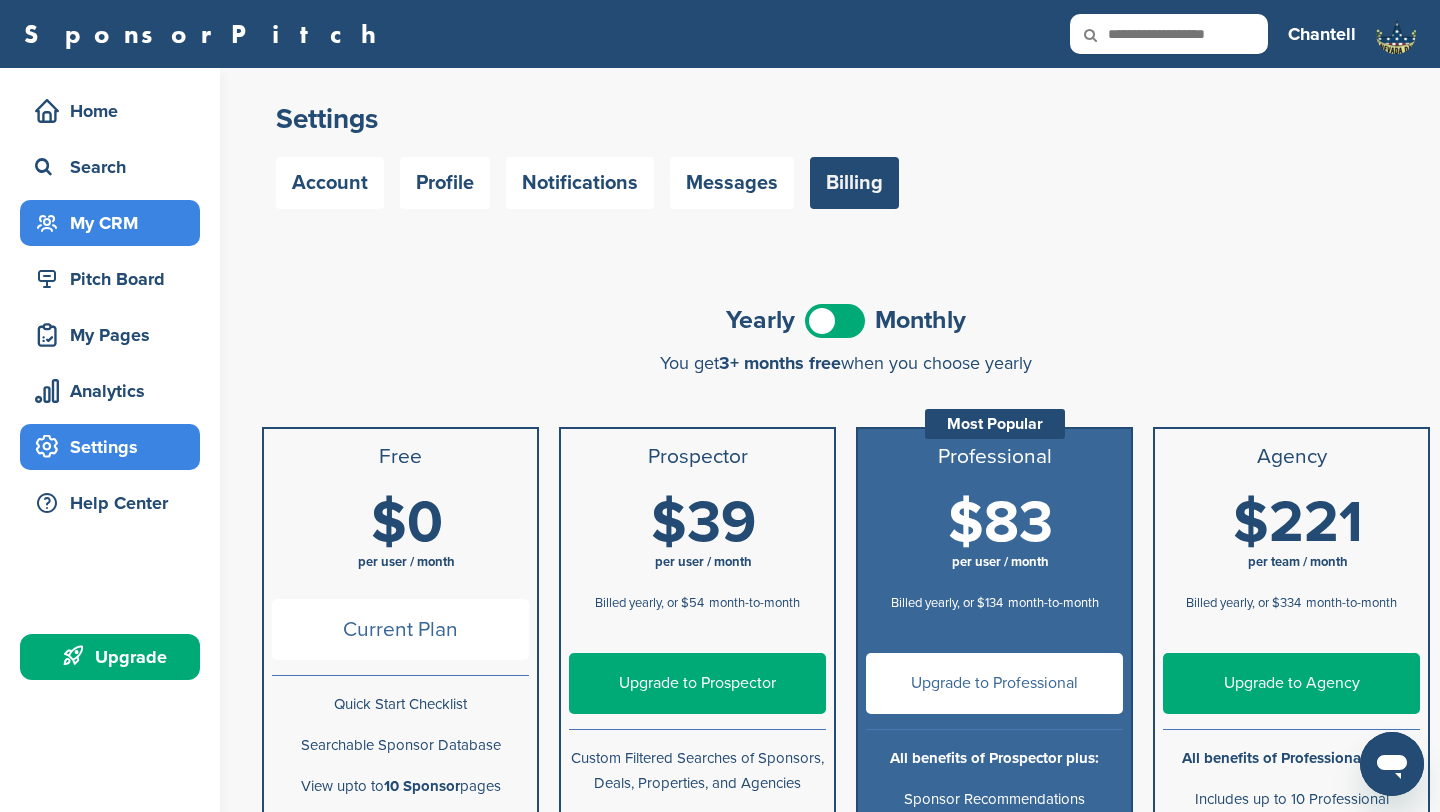 click on "My CRM" at bounding box center (115, 223) 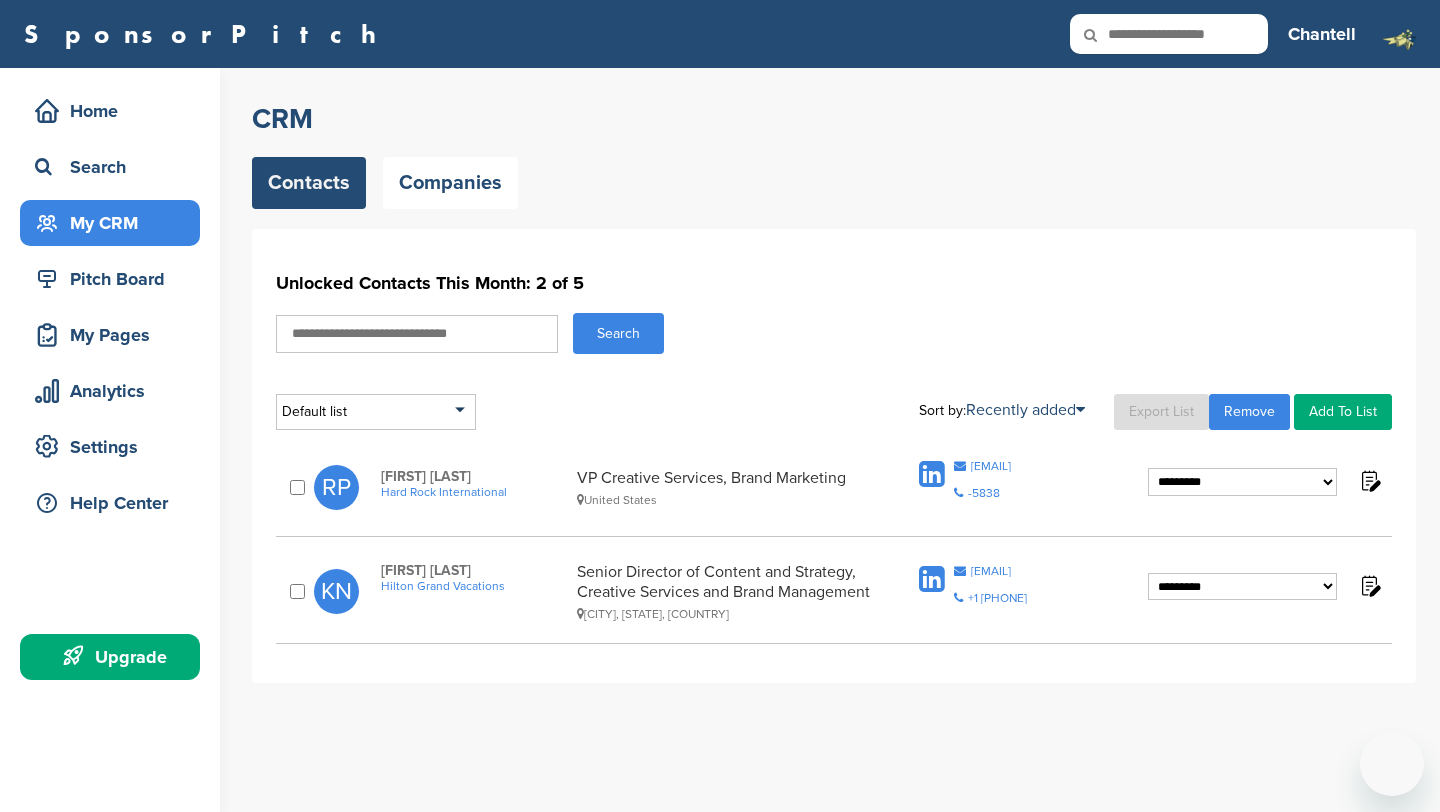 scroll, scrollTop: 0, scrollLeft: 0, axis: both 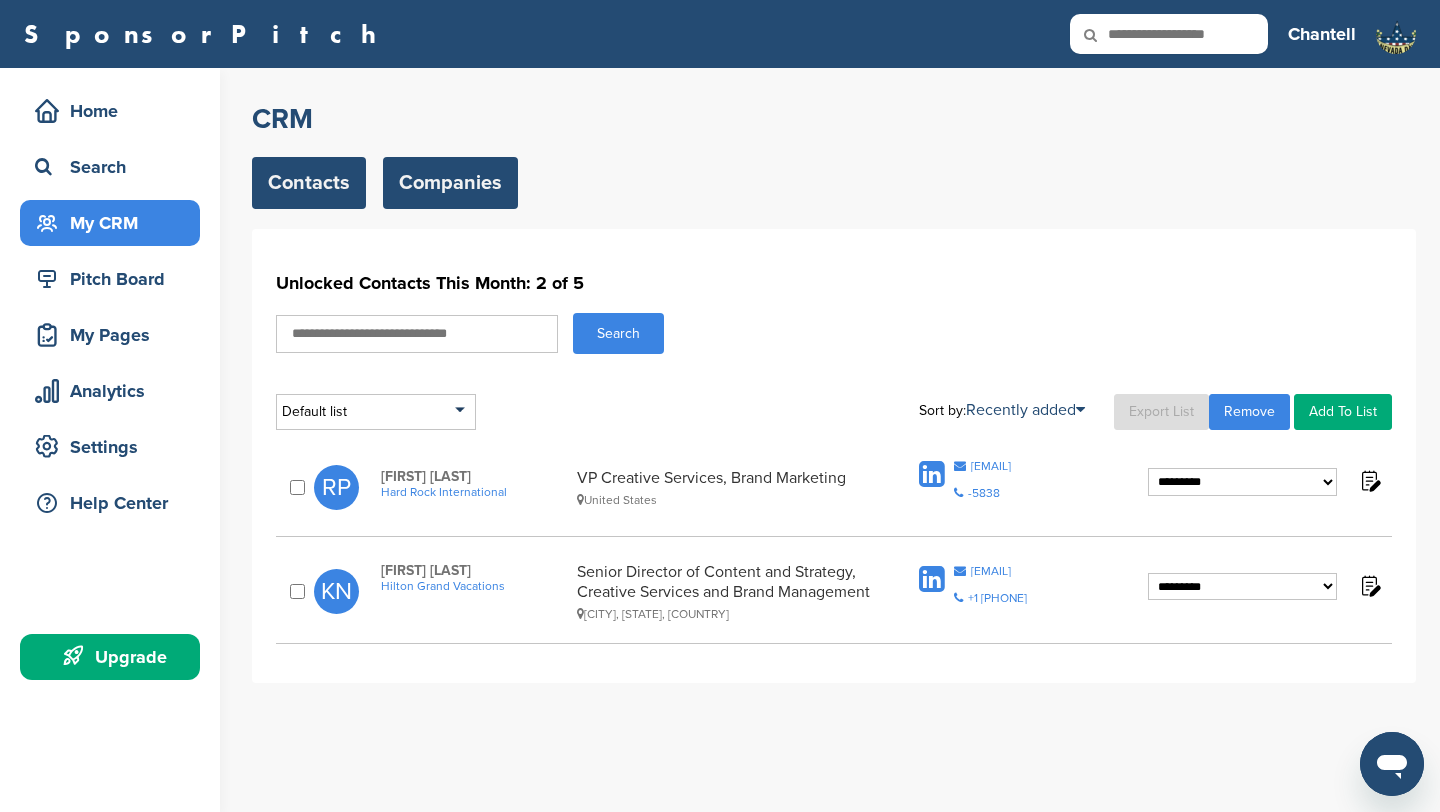 click on "Companies" at bounding box center [450, 183] 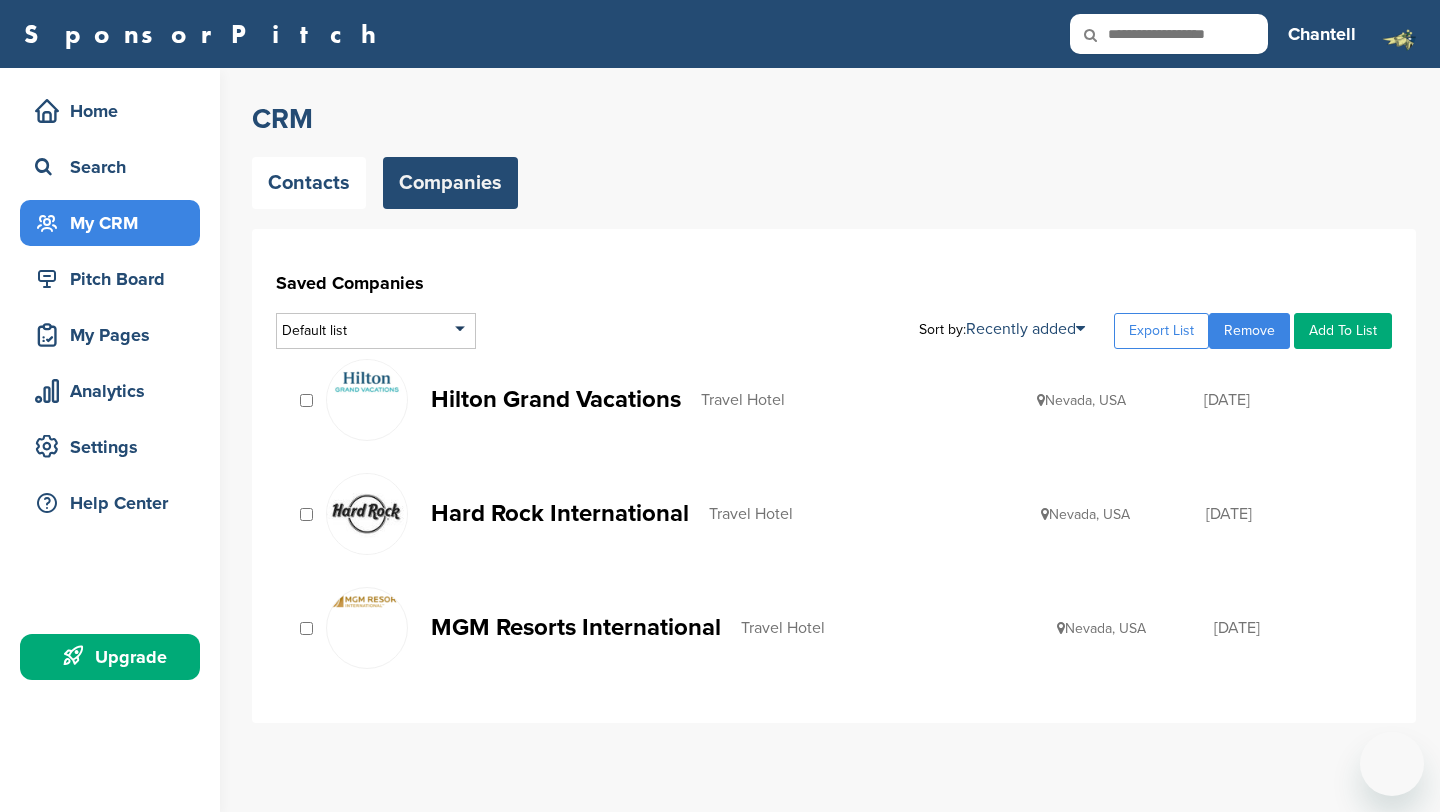 scroll, scrollTop: 0, scrollLeft: 0, axis: both 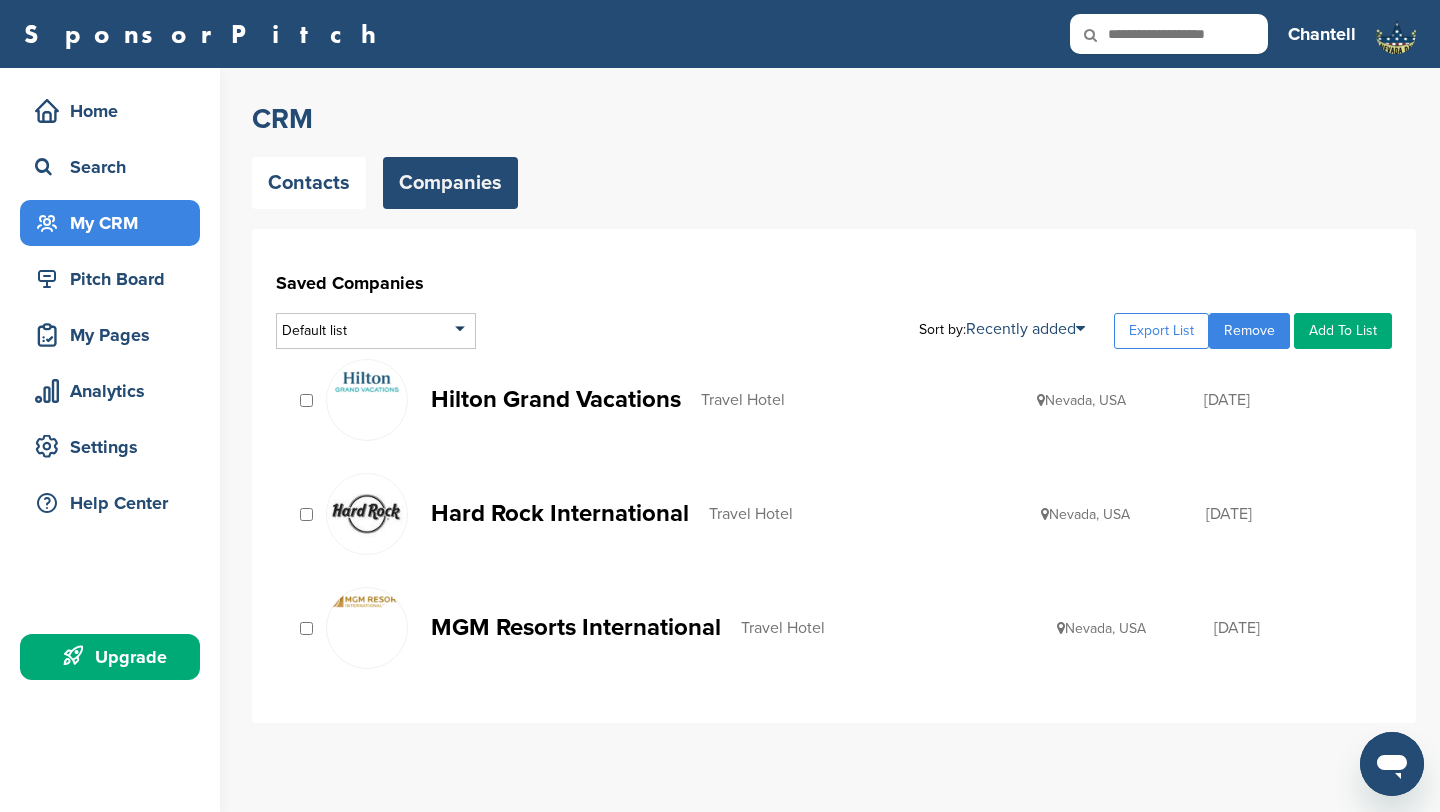 click on "MGM Resorts International" at bounding box center (576, 627) 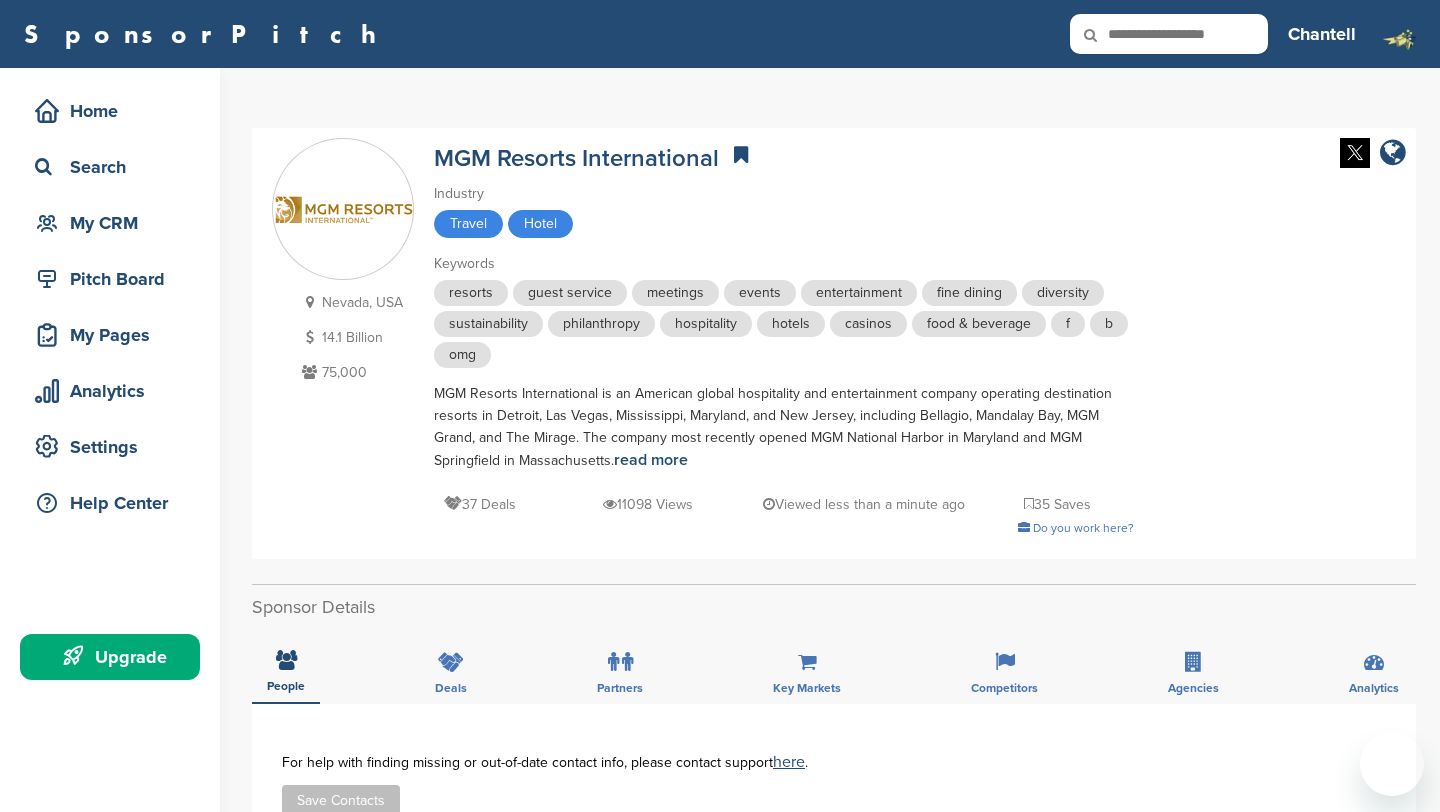 scroll, scrollTop: 0, scrollLeft: 0, axis: both 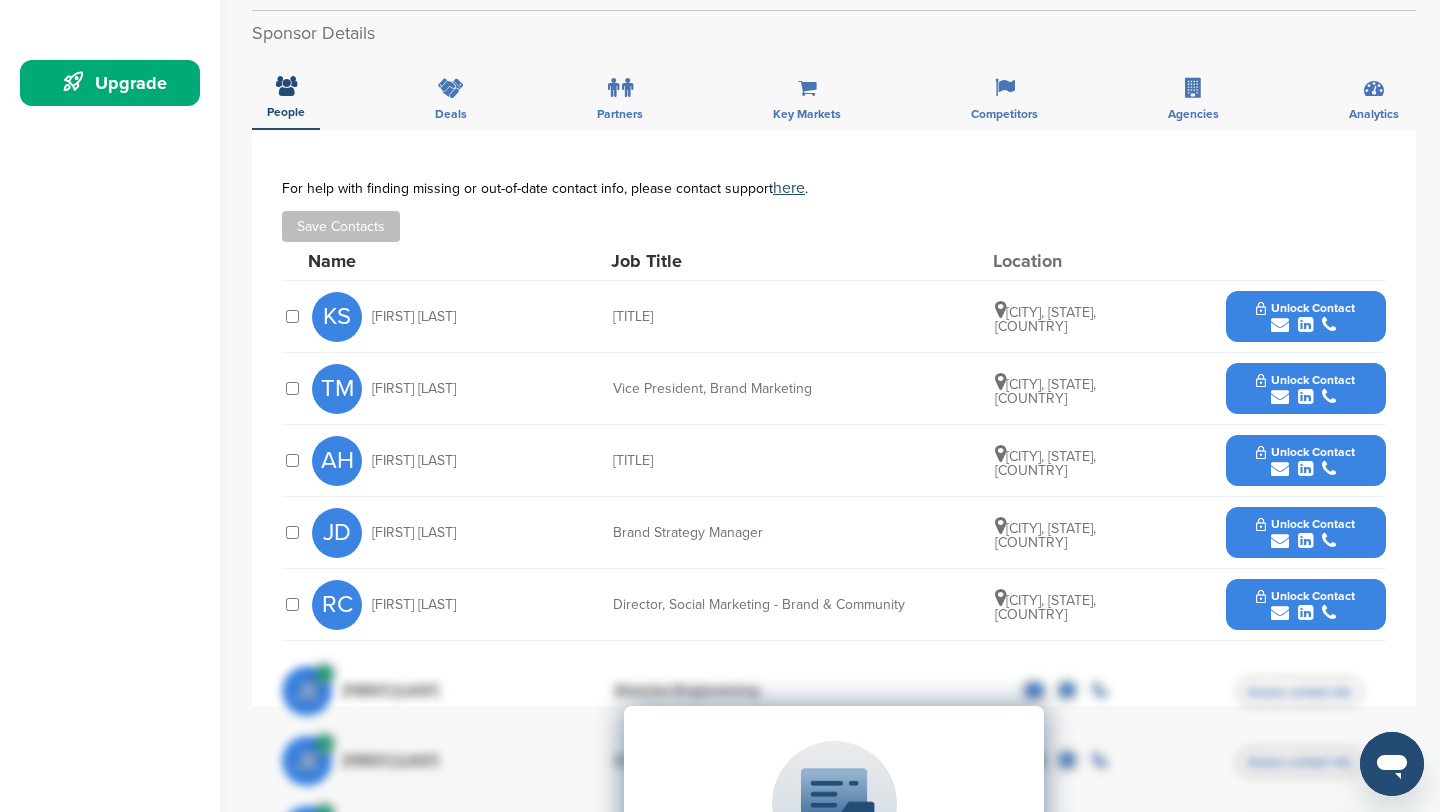 click on "Unlock Contact" at bounding box center (1305, 605) 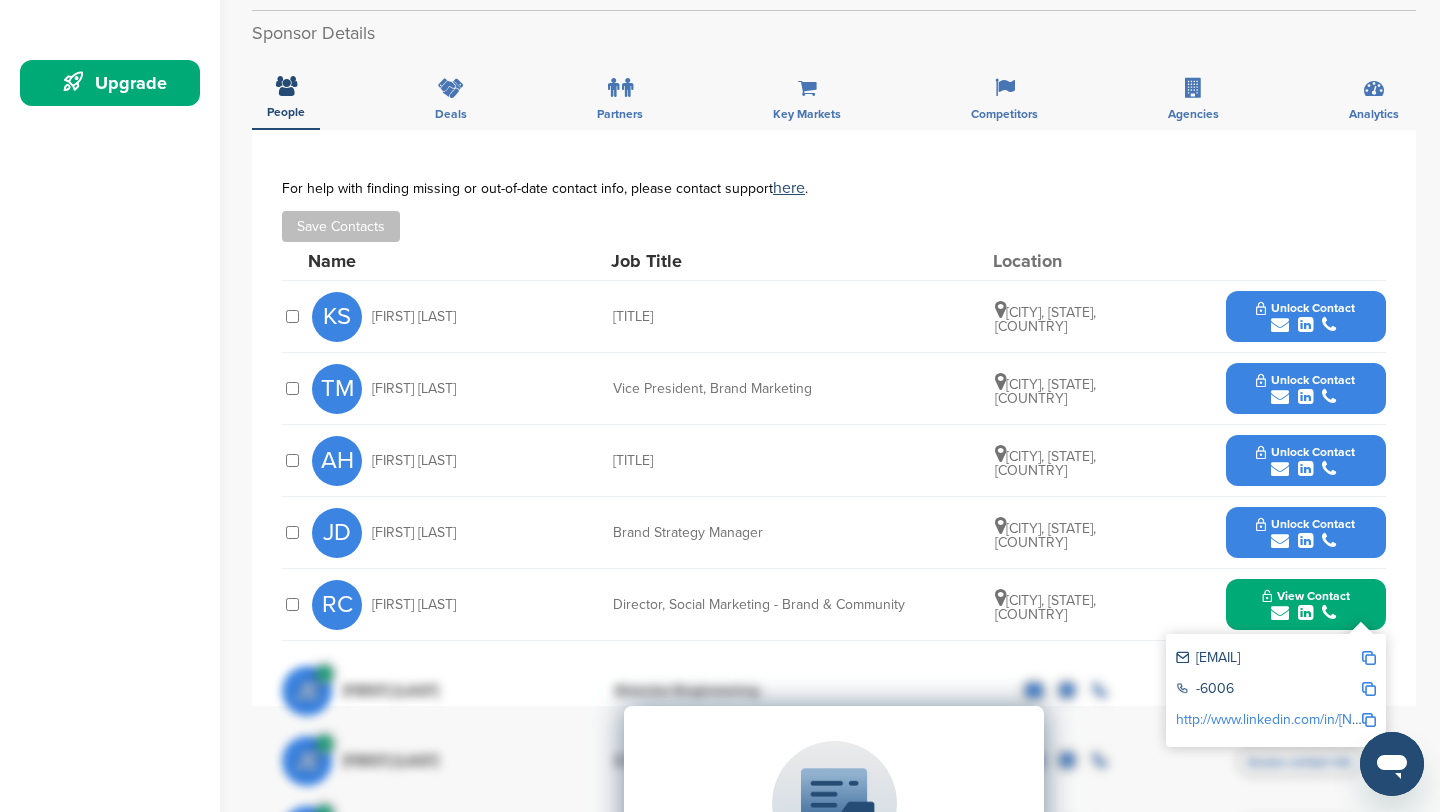 click on "Upgrade on SponsorPitch to:
Filter 10,000+ Active Sponsors
Unlock Unique Sponsor Profiles for Each Sponsor
Research 50,000+ Documented Sponsorship Deals
Connect with Sponsorship Decision Makers
Upgrade Now" at bounding box center (834, 906) 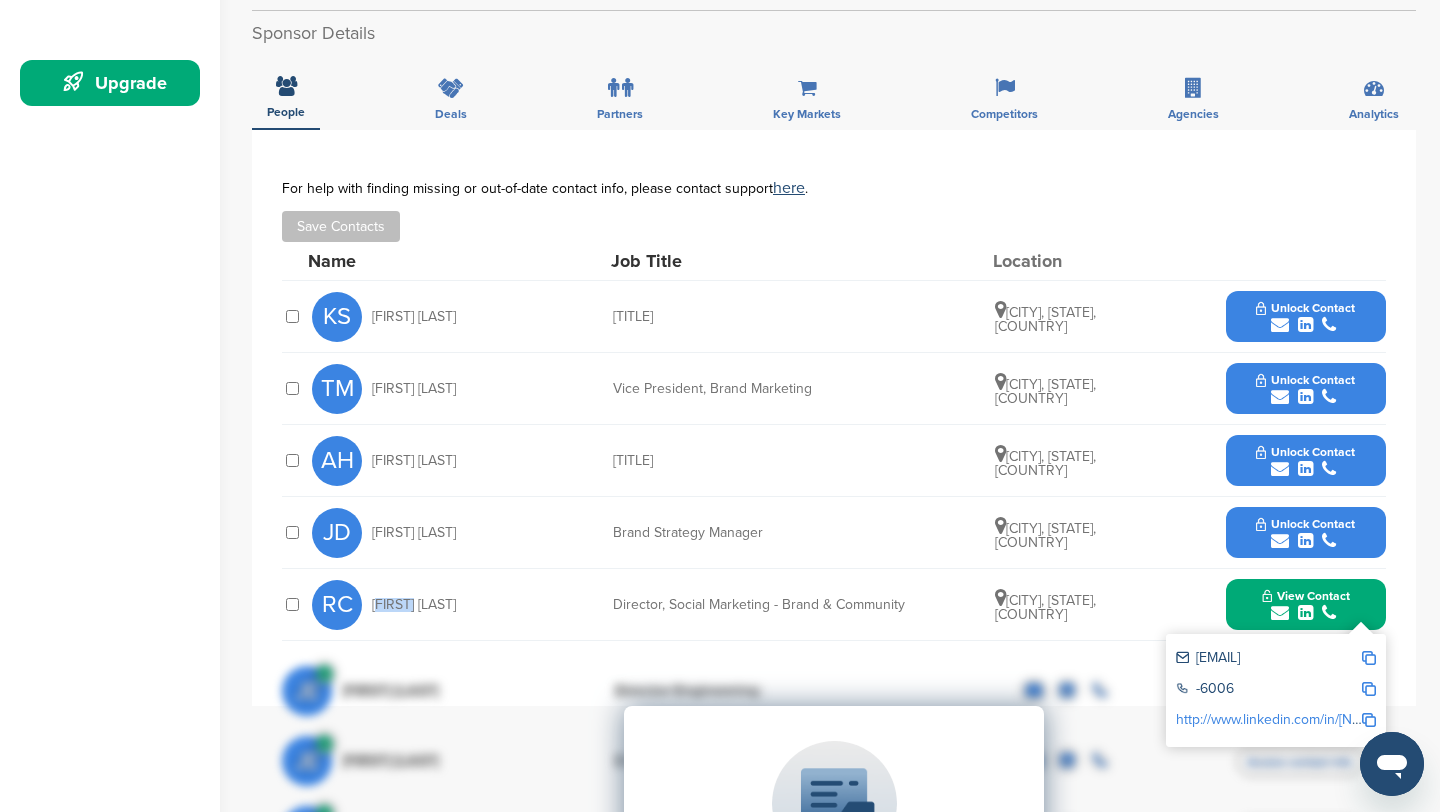 drag, startPoint x: 374, startPoint y: 604, endPoint x: 396, endPoint y: 604, distance: 22 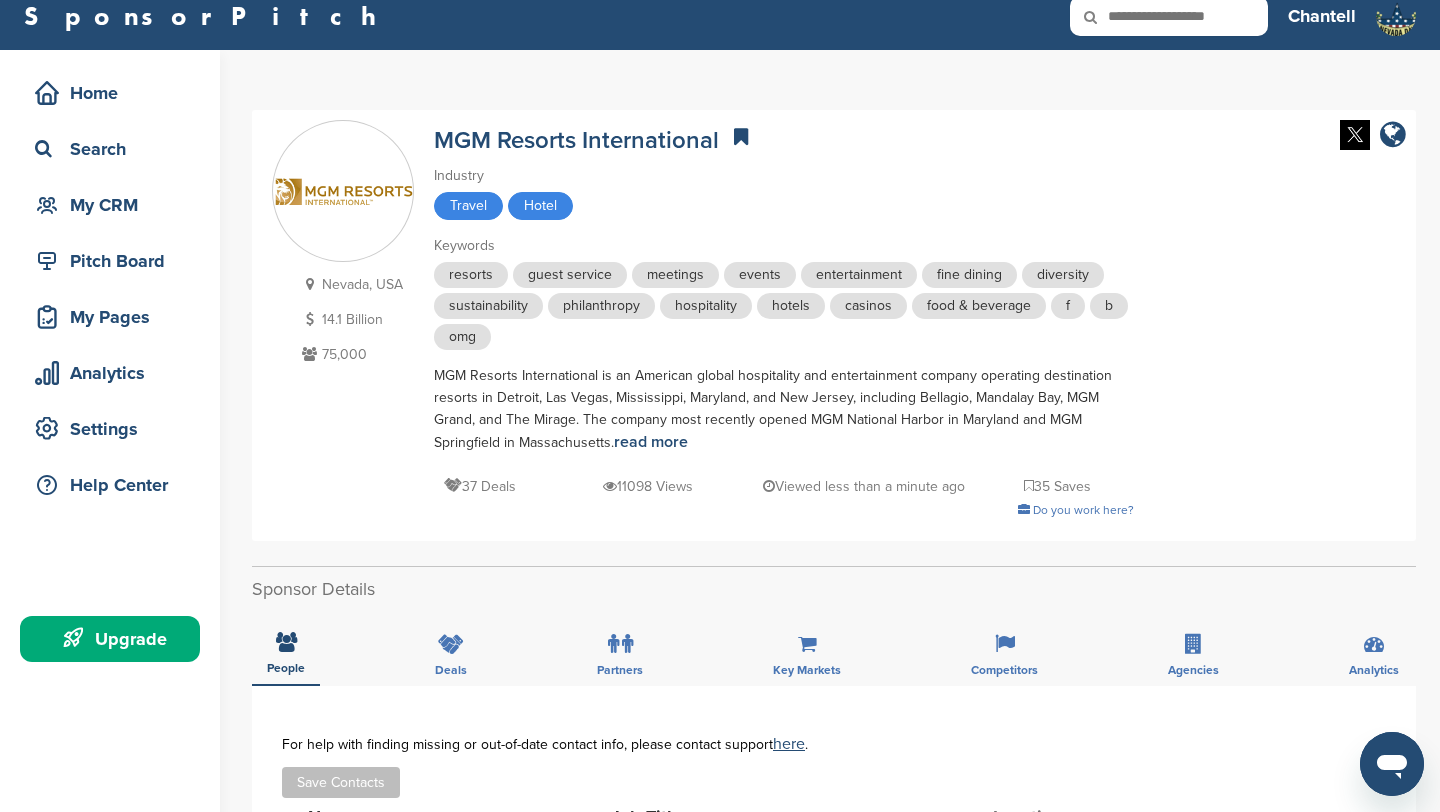 scroll, scrollTop: 0, scrollLeft: 0, axis: both 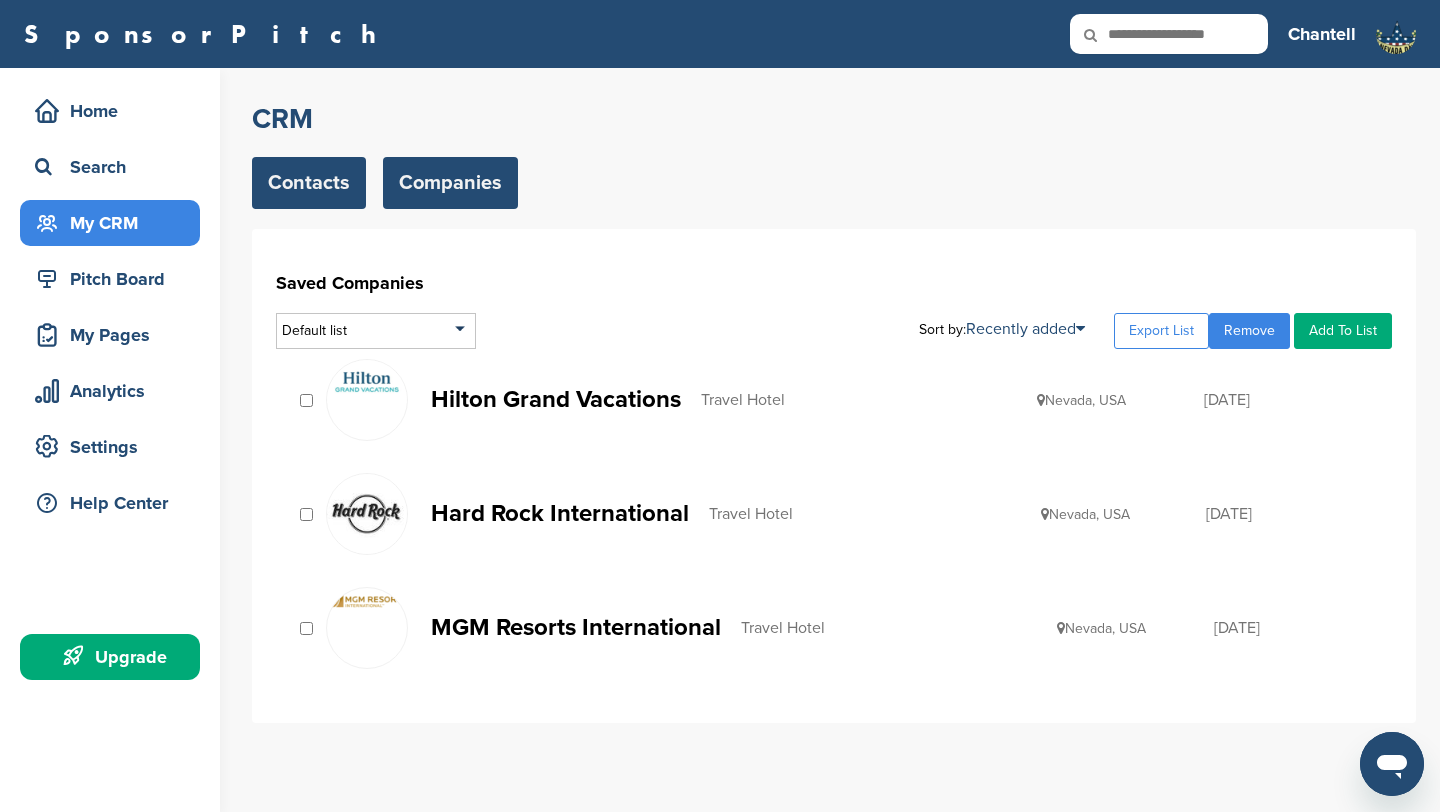 click on "Contacts" at bounding box center [309, 183] 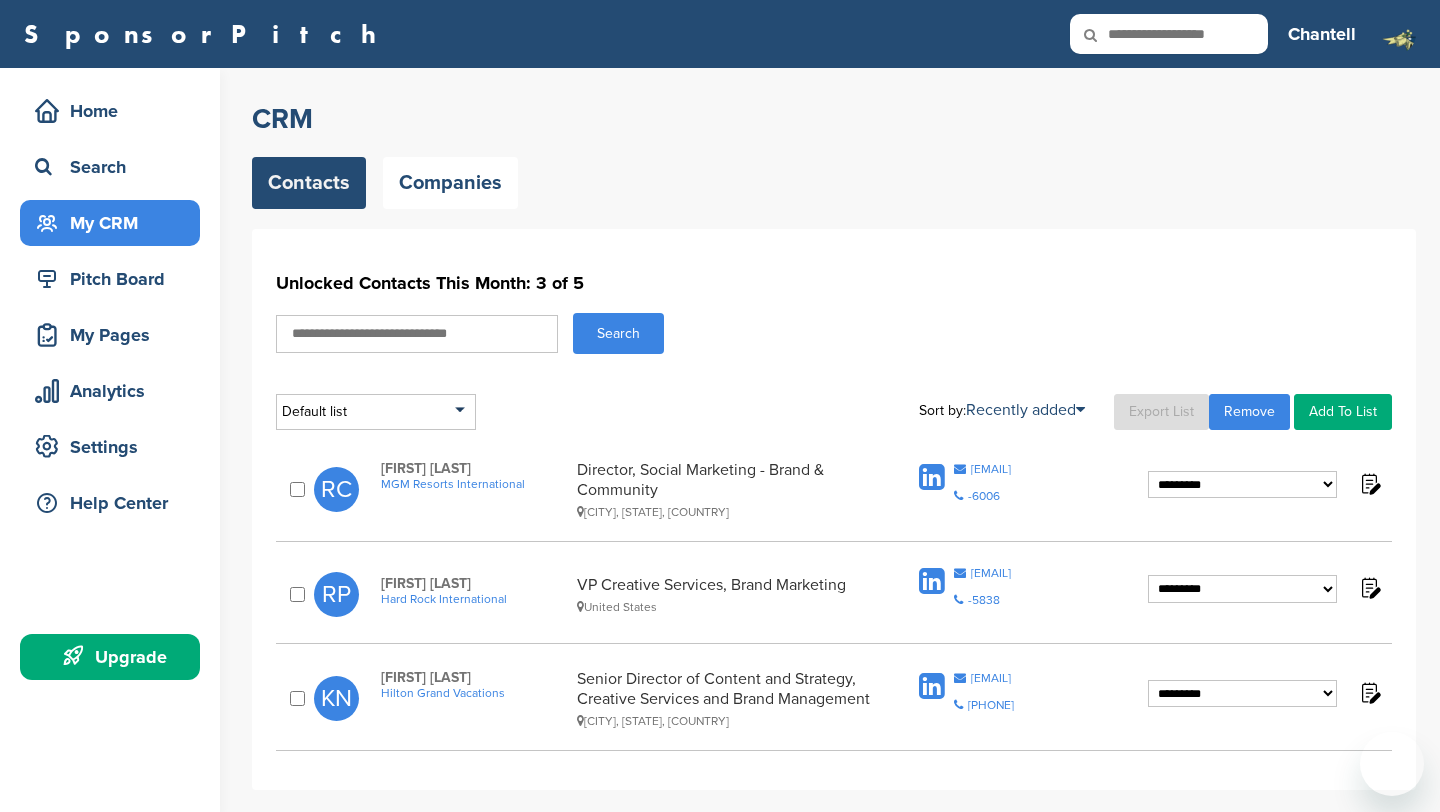 scroll, scrollTop: 0, scrollLeft: 0, axis: both 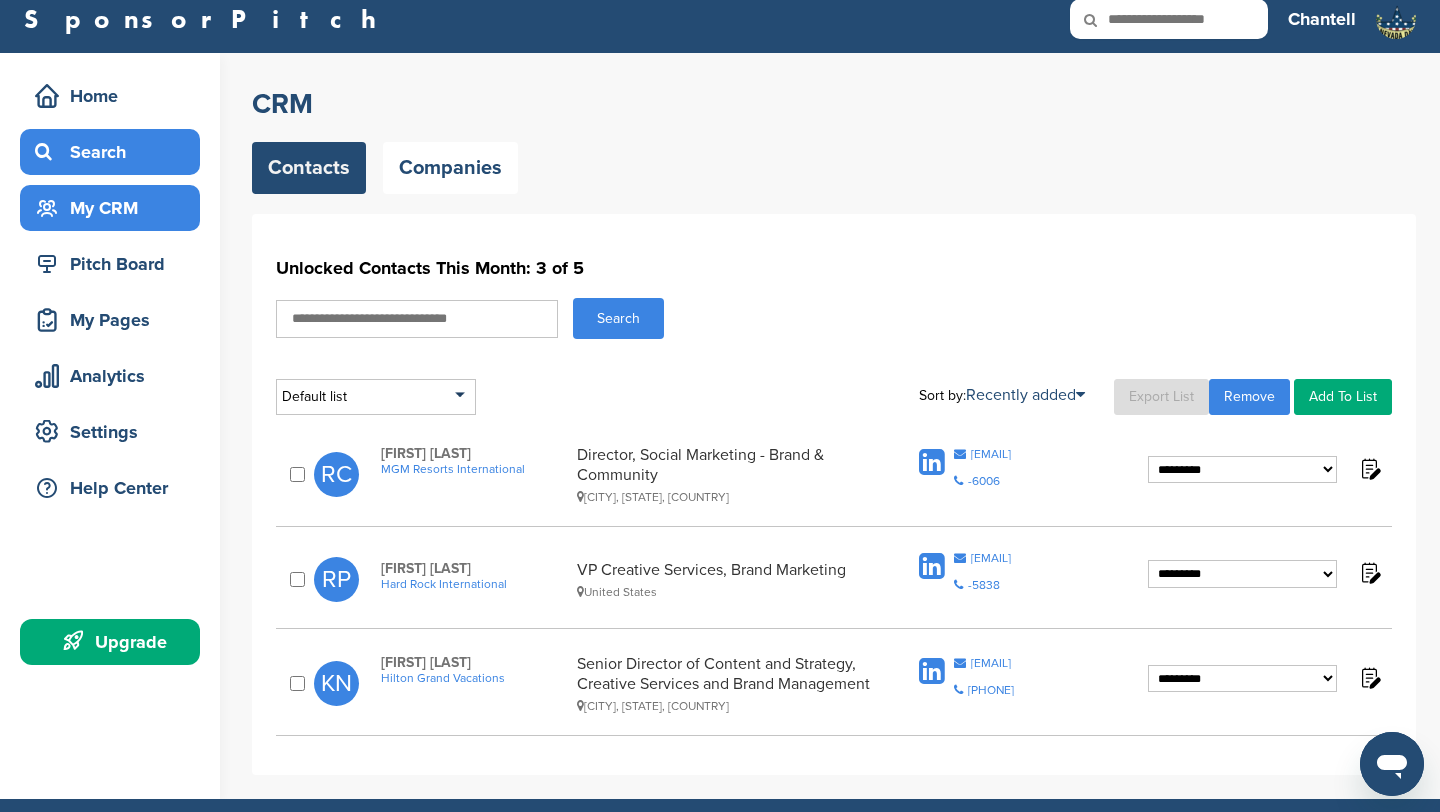 click on "Search" at bounding box center (115, 152) 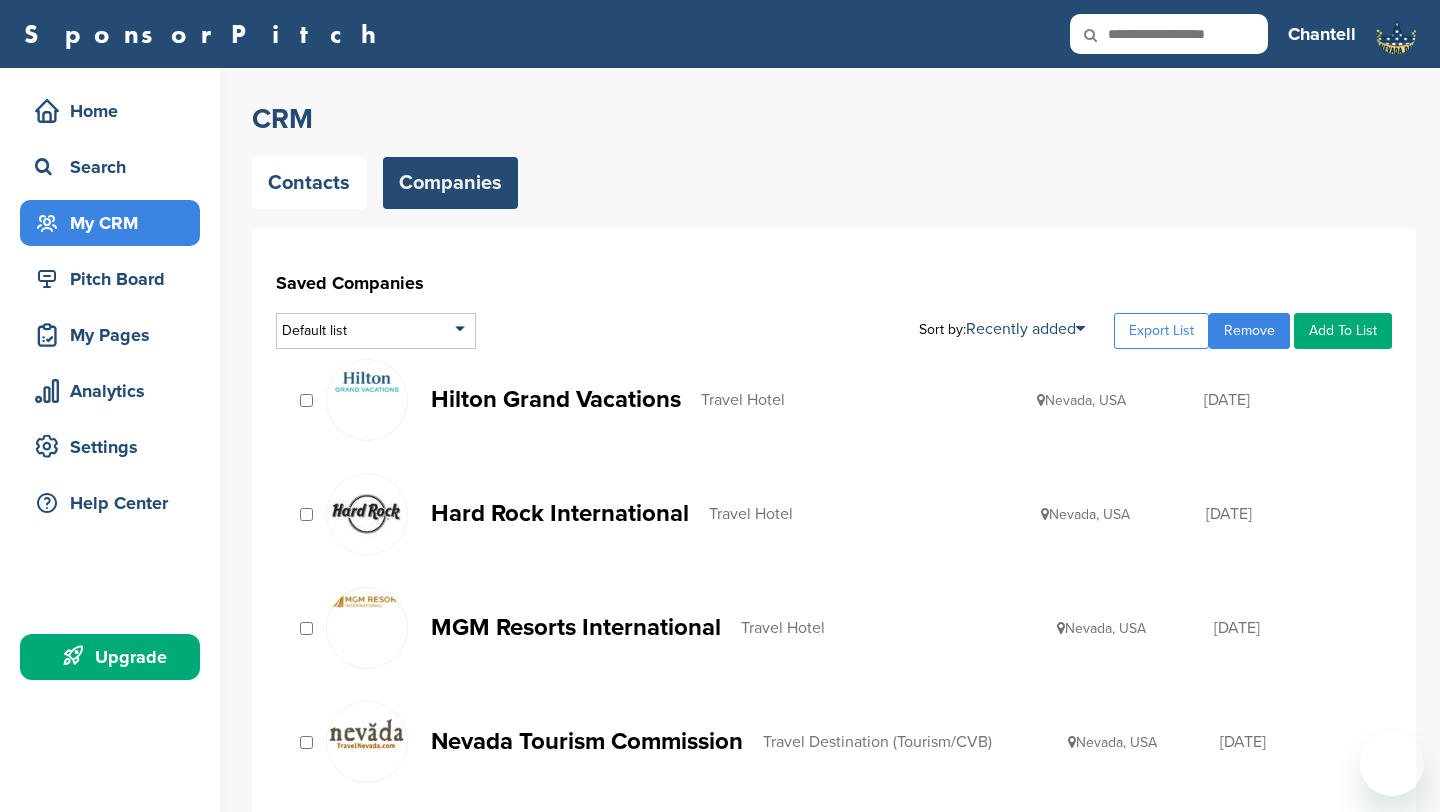 scroll, scrollTop: 142, scrollLeft: 0, axis: vertical 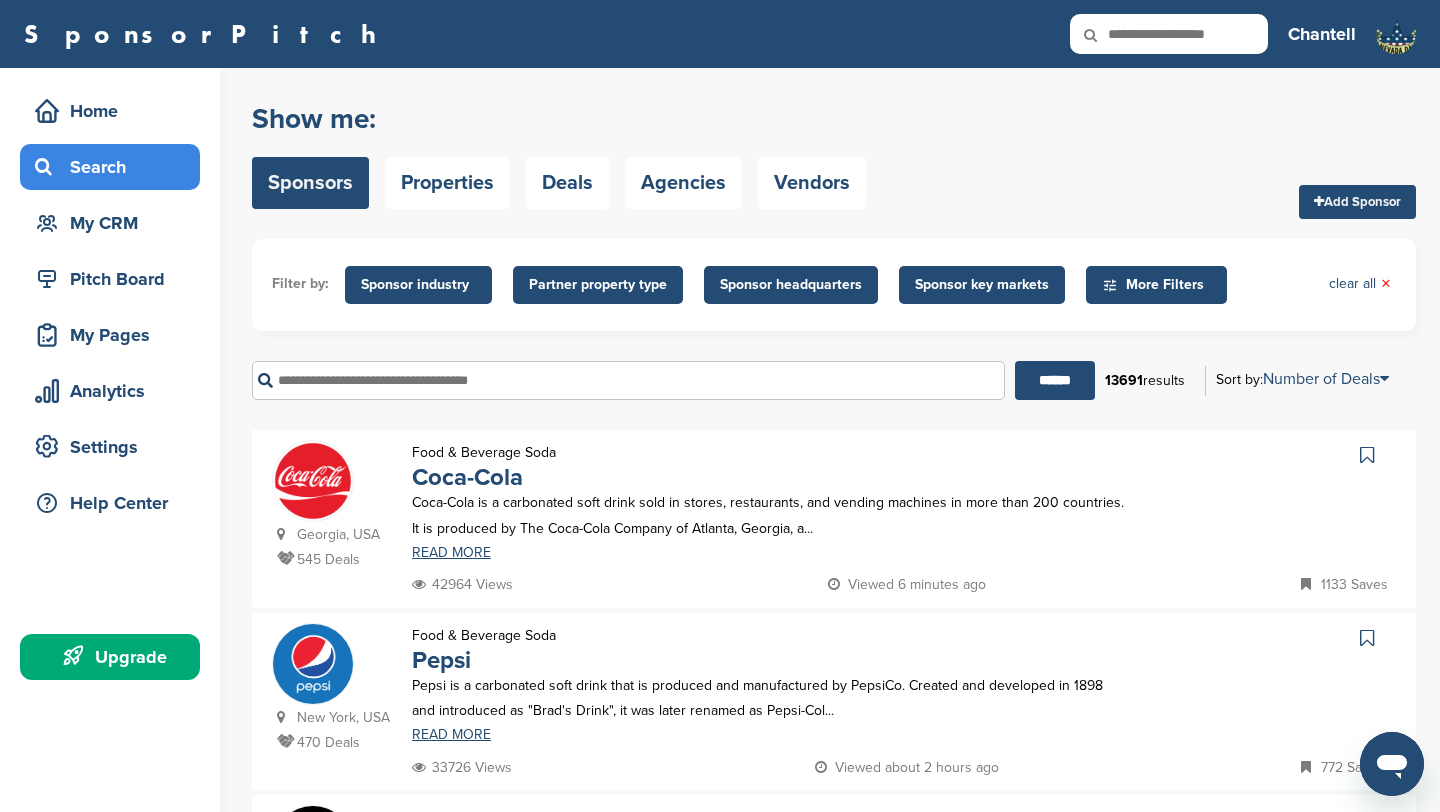 click at bounding box center (628, 380) 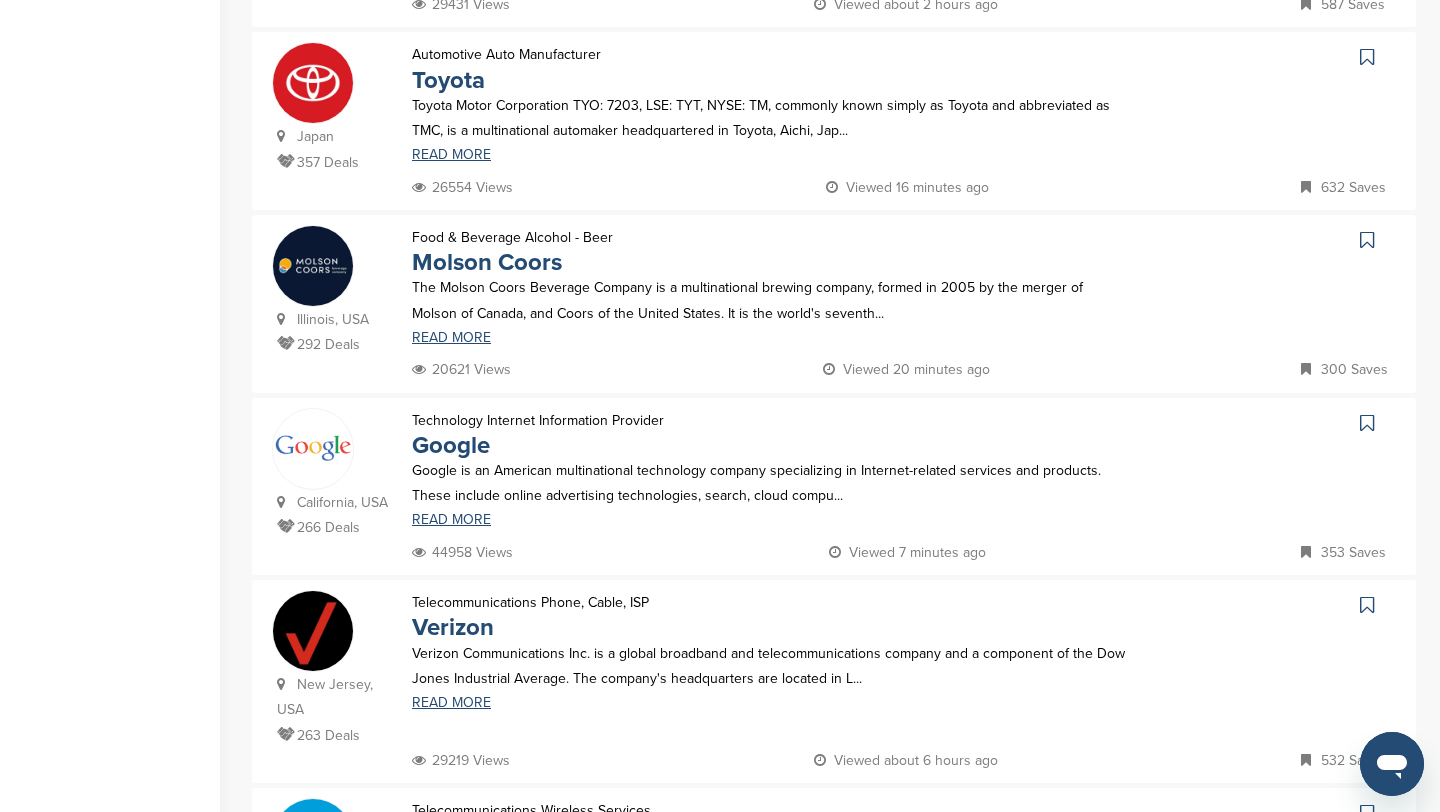 scroll, scrollTop: 1130, scrollLeft: 0, axis: vertical 